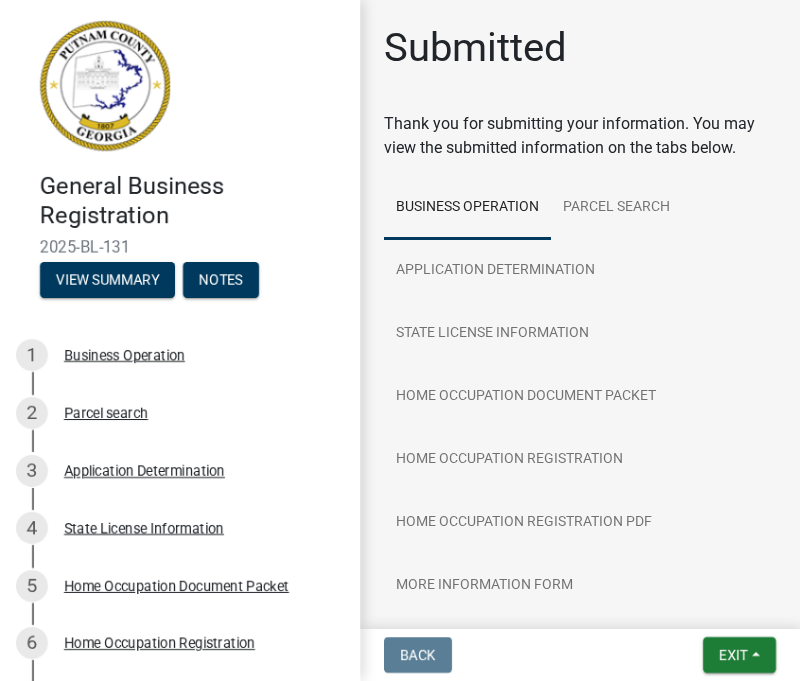 scroll, scrollTop: 0, scrollLeft: 0, axis: both 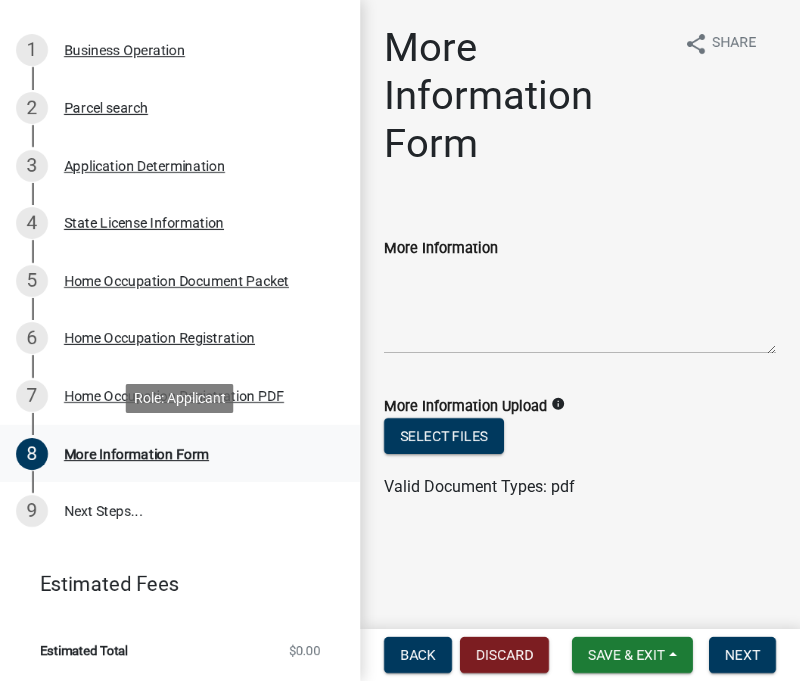 click on "More Information Form" at bounding box center [136, 454] 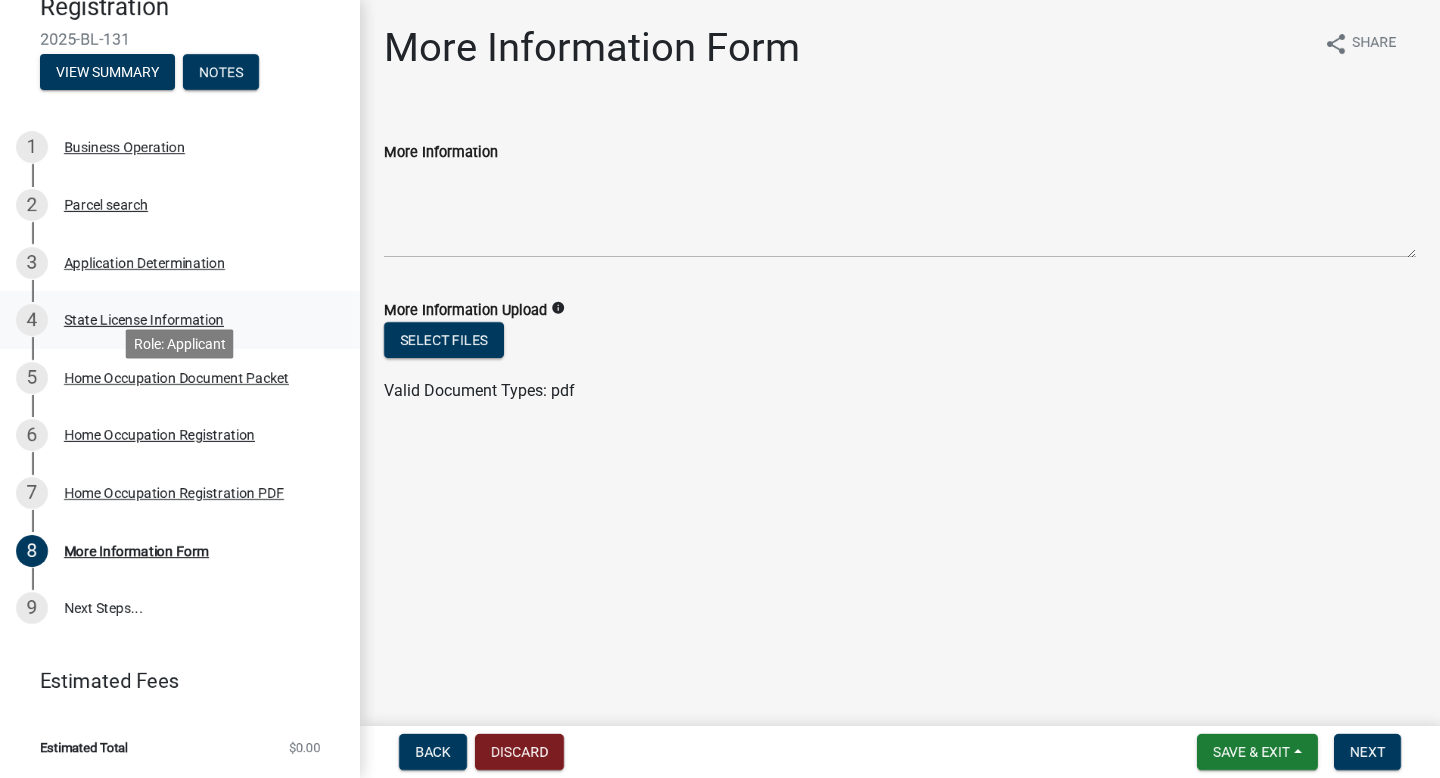 scroll, scrollTop: 0, scrollLeft: 0, axis: both 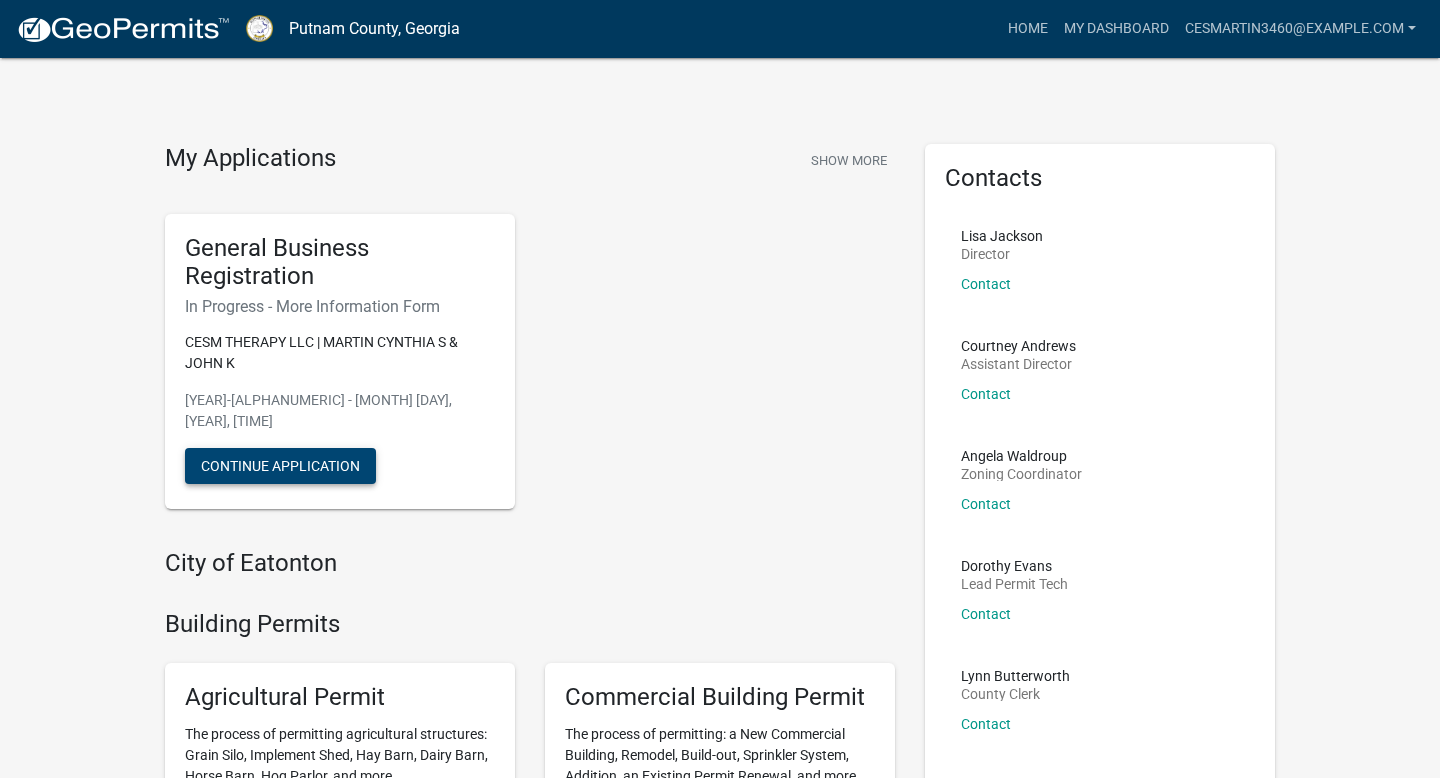 click on "Continue Application" 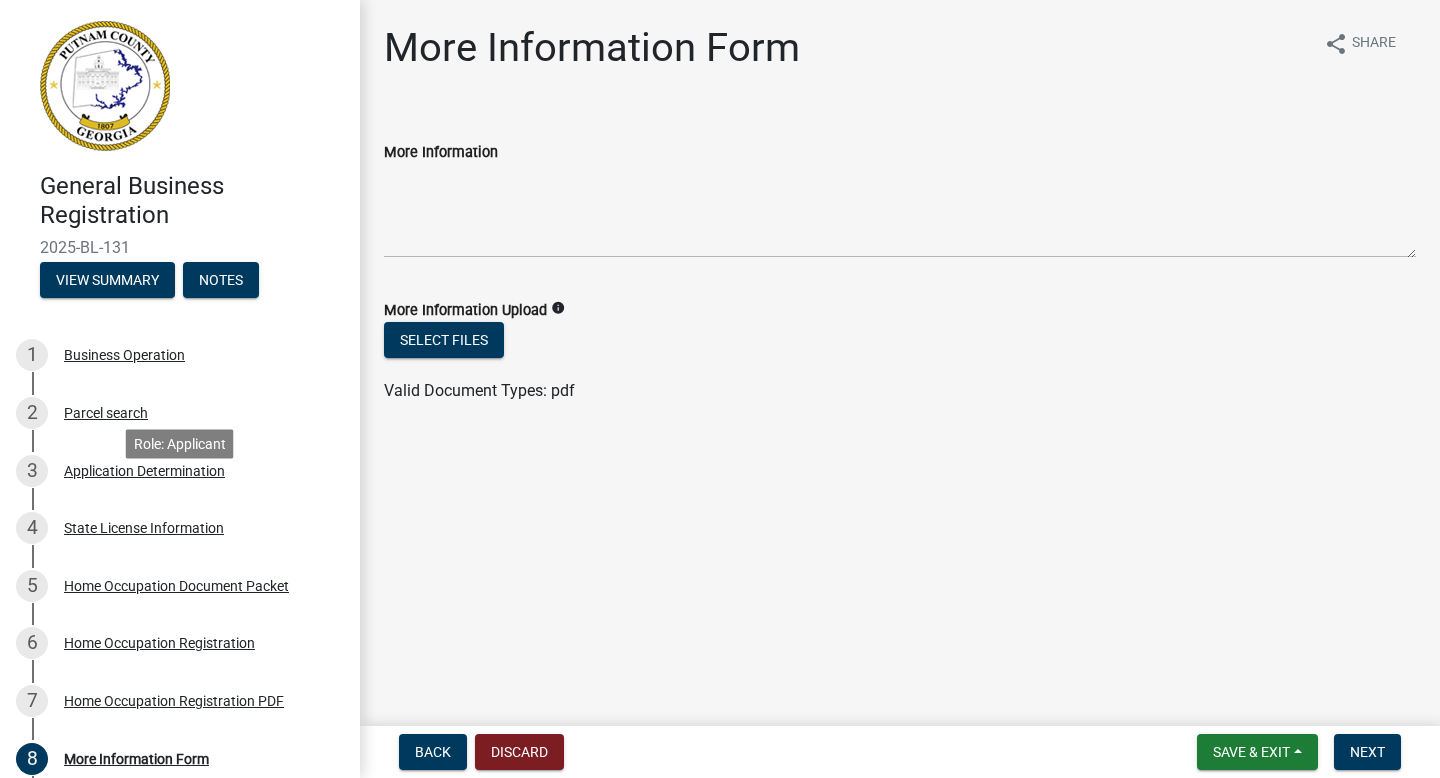 scroll, scrollTop: 208, scrollLeft: 0, axis: vertical 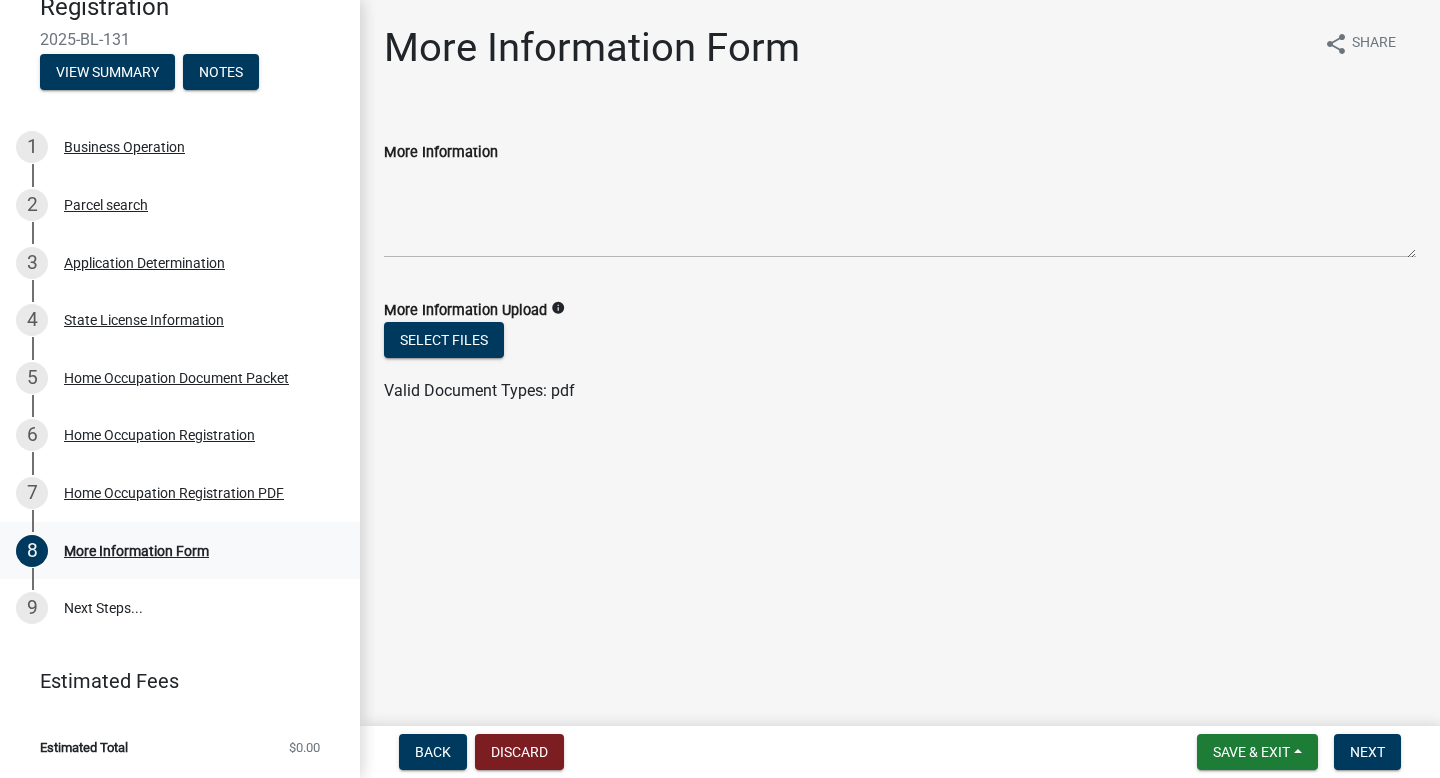 click on "More Information Form" at bounding box center (136, 551) 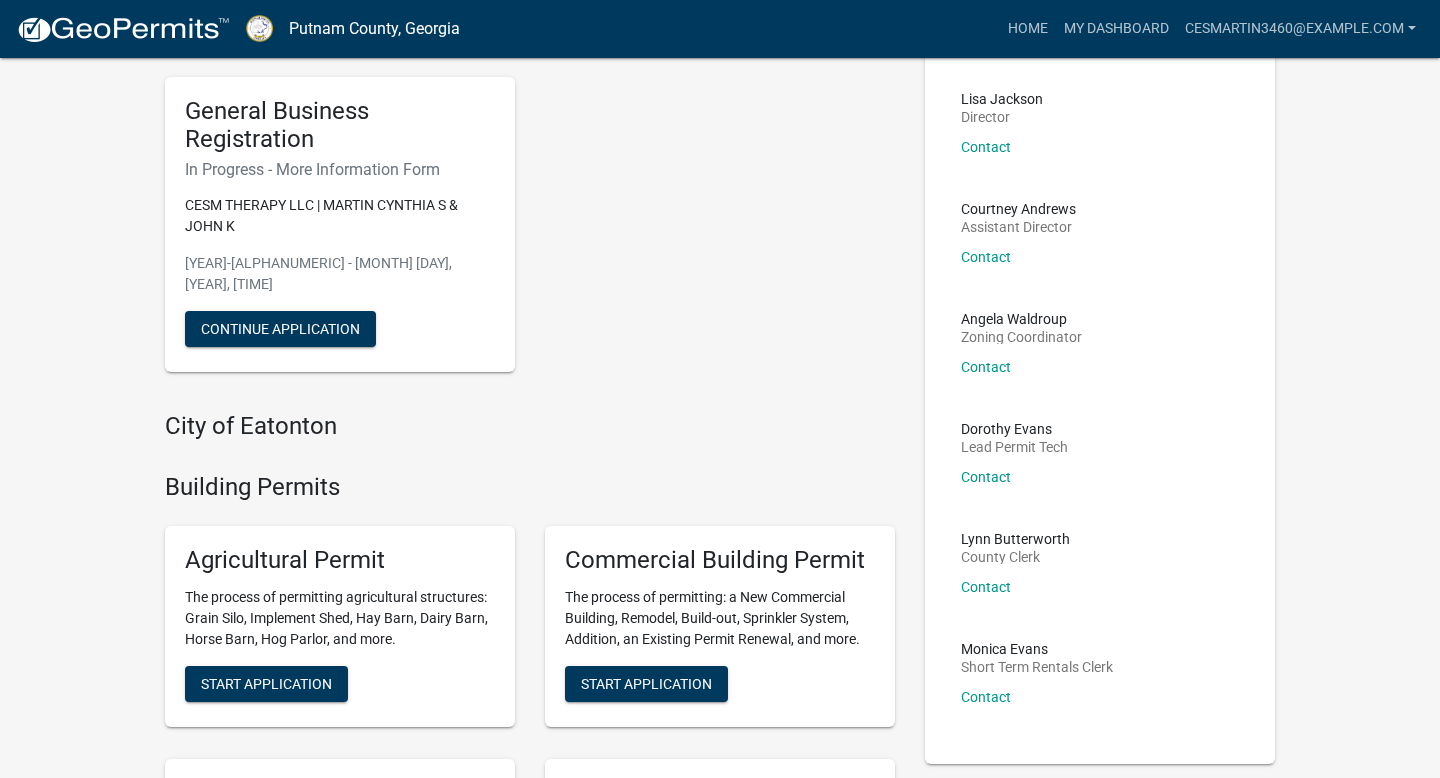 scroll, scrollTop: 0, scrollLeft: 0, axis: both 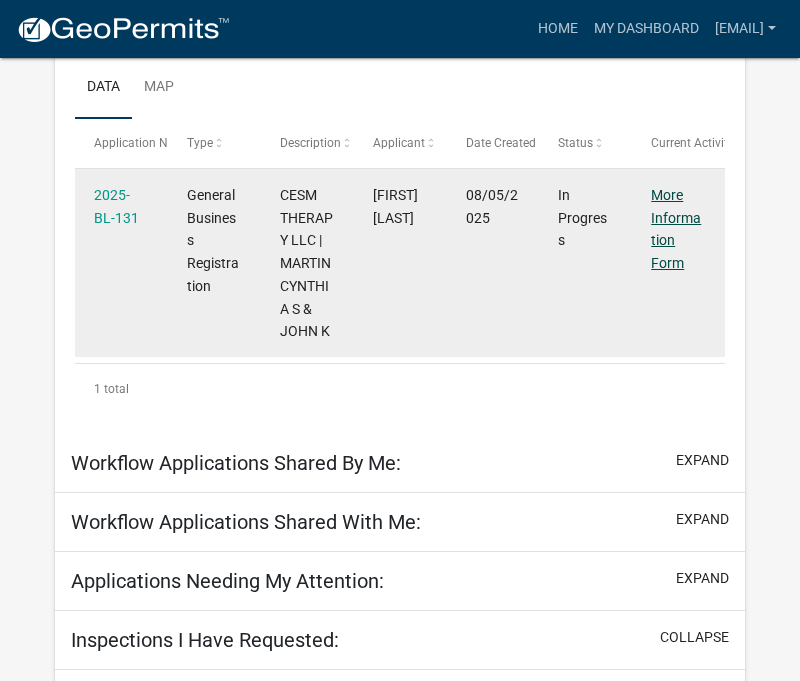 click on "More Information Form" 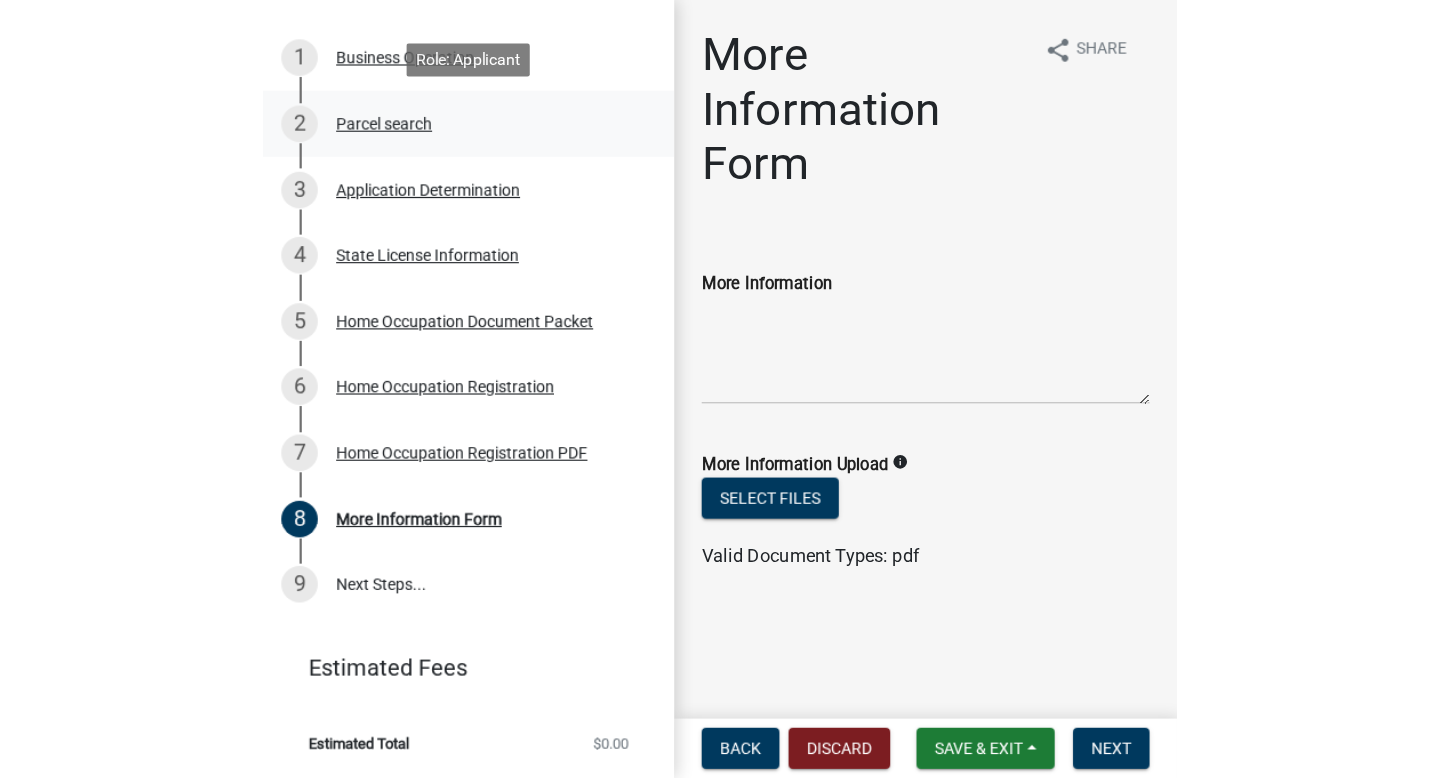 scroll, scrollTop: 0, scrollLeft: 0, axis: both 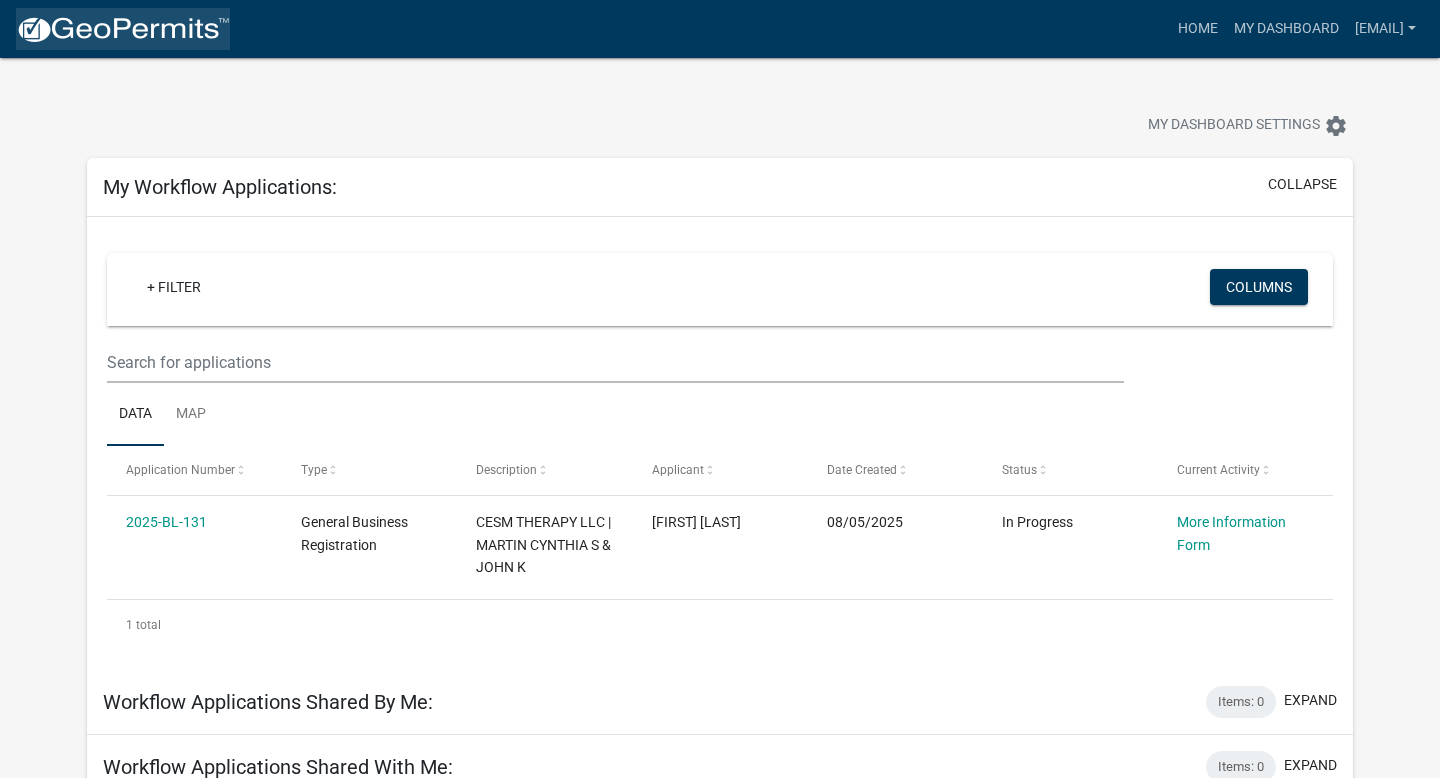 click 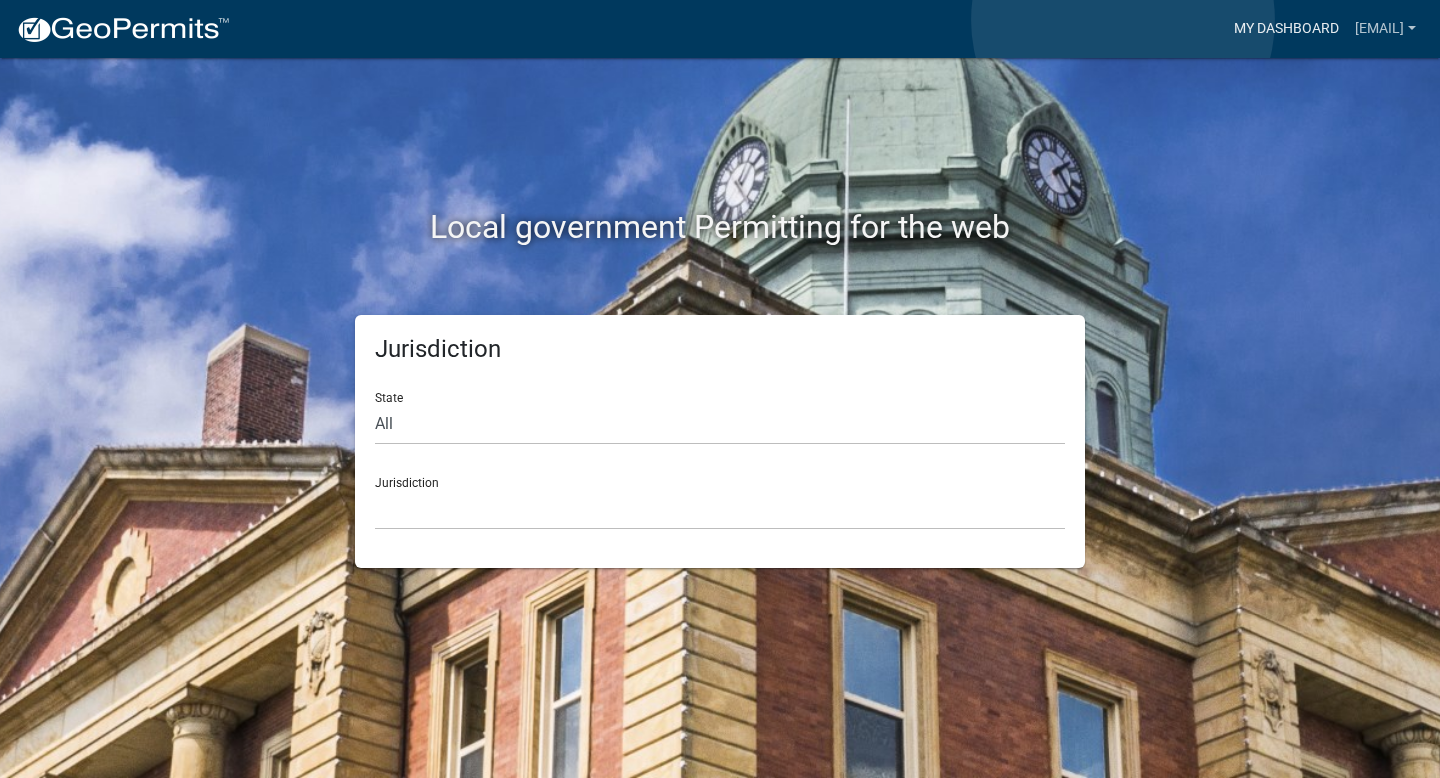 click on "My Dashboard" at bounding box center [1286, 29] 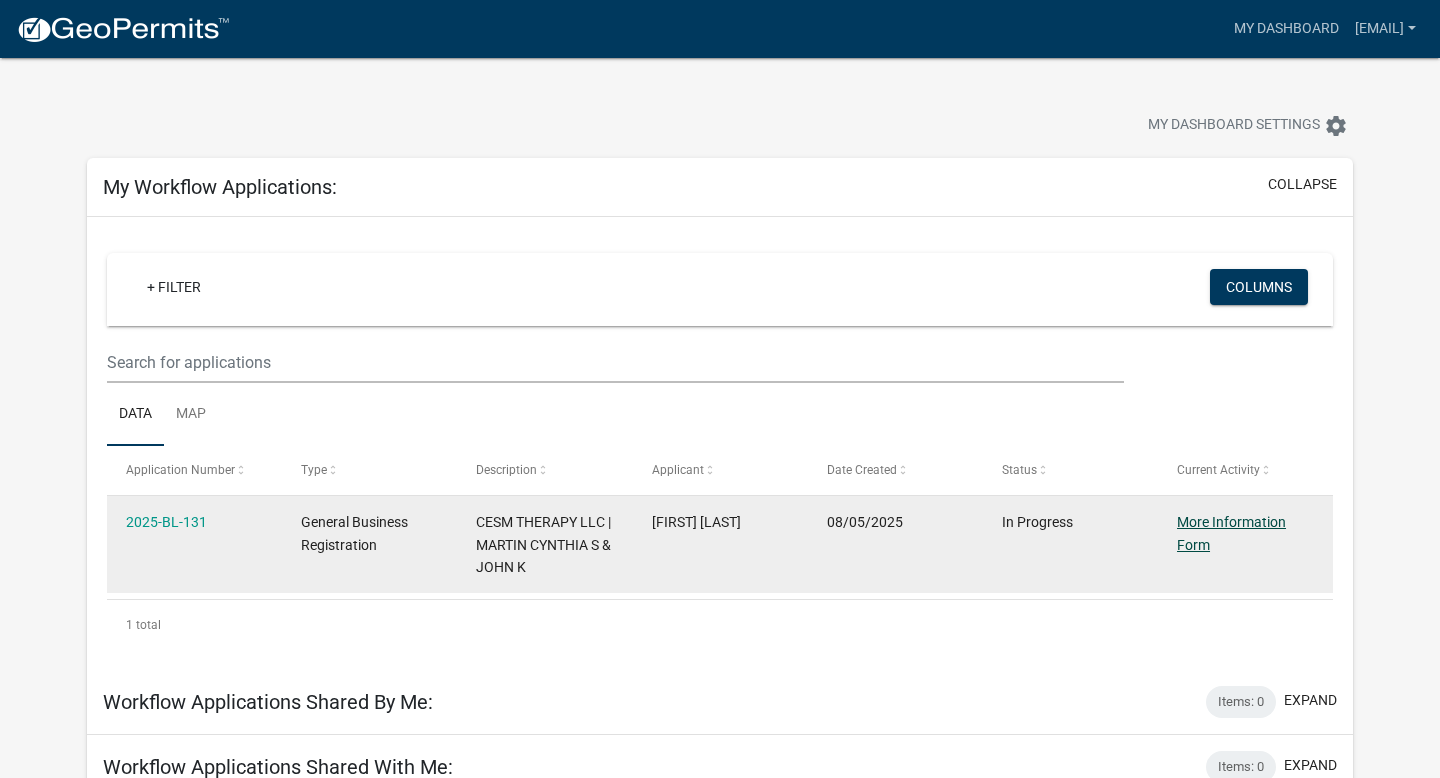 click on "More Information Form" 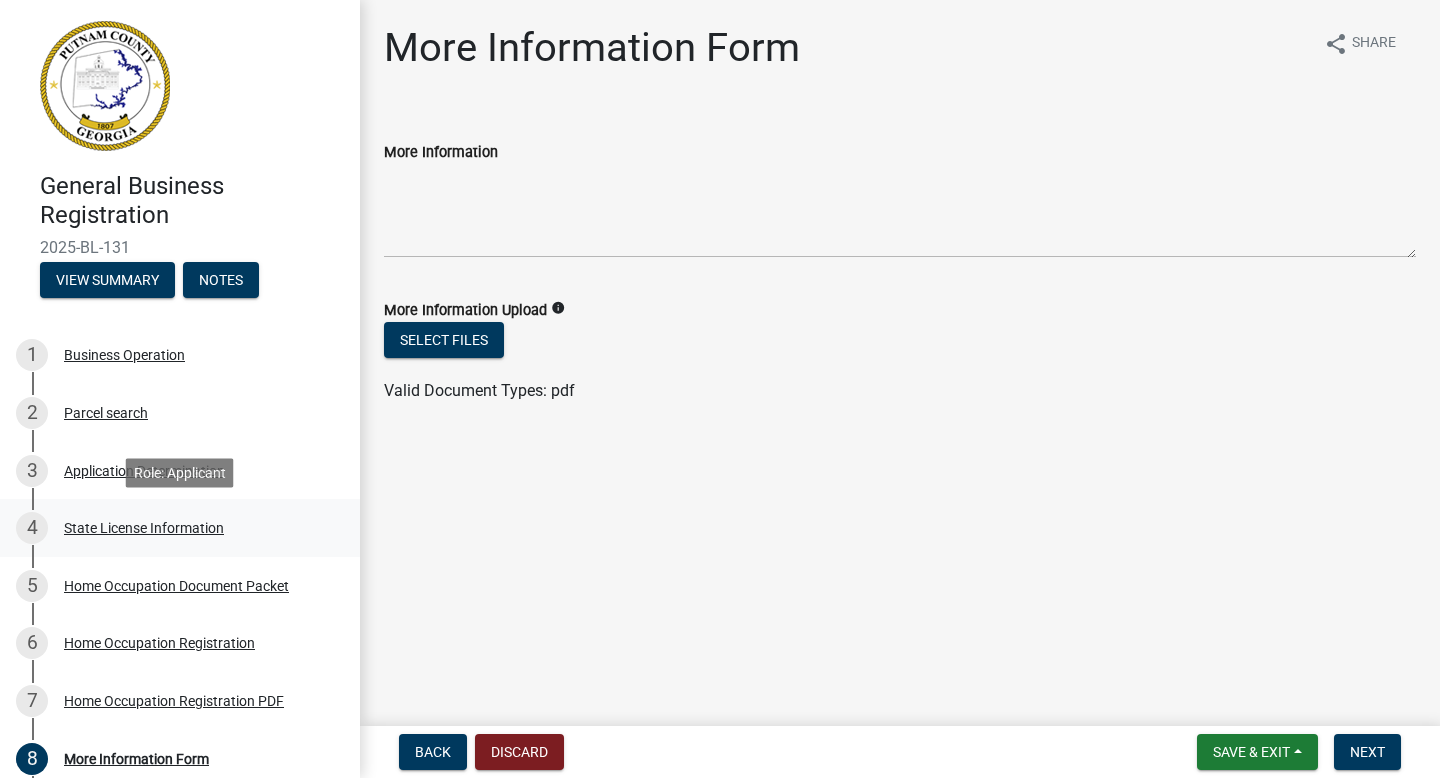 scroll, scrollTop: 208, scrollLeft: 0, axis: vertical 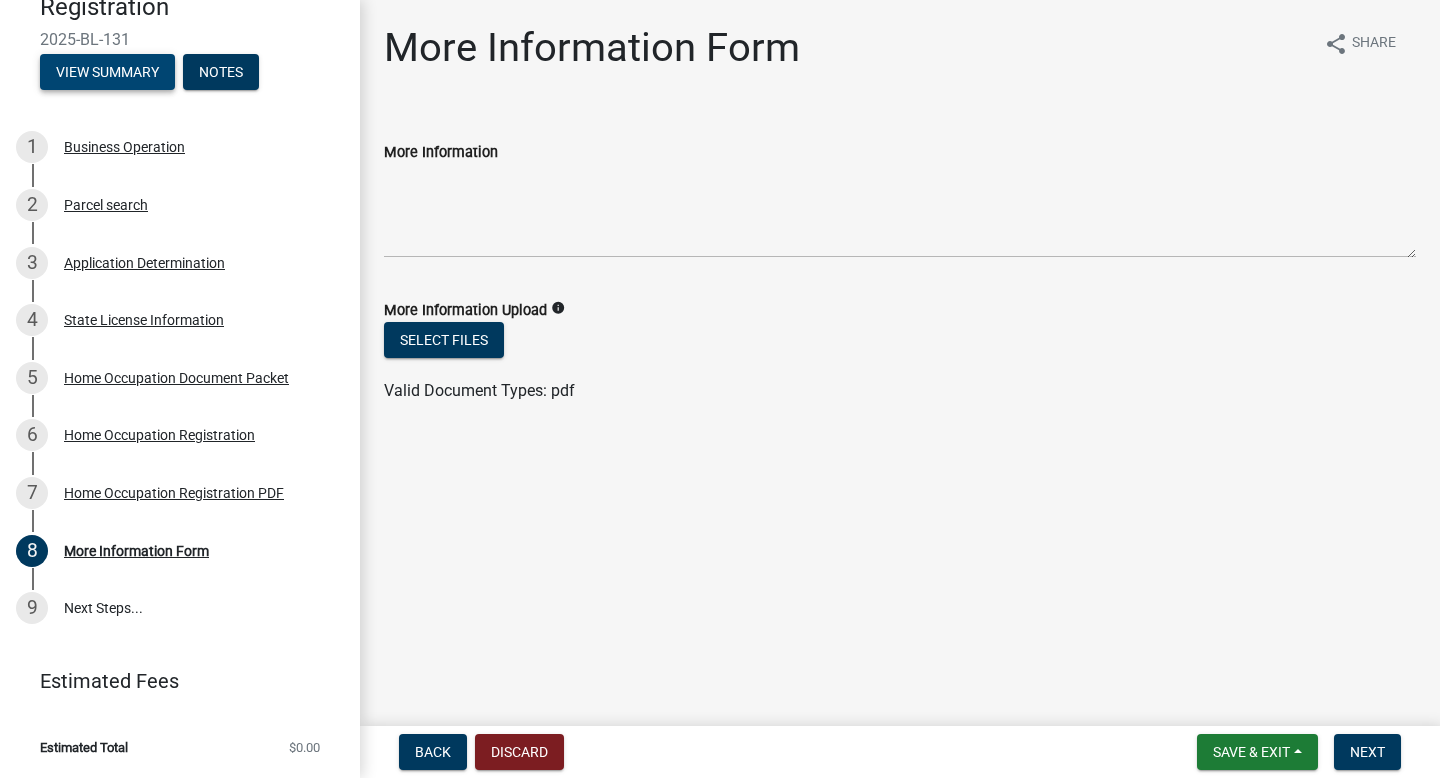 click on "View Summary" at bounding box center [107, 72] 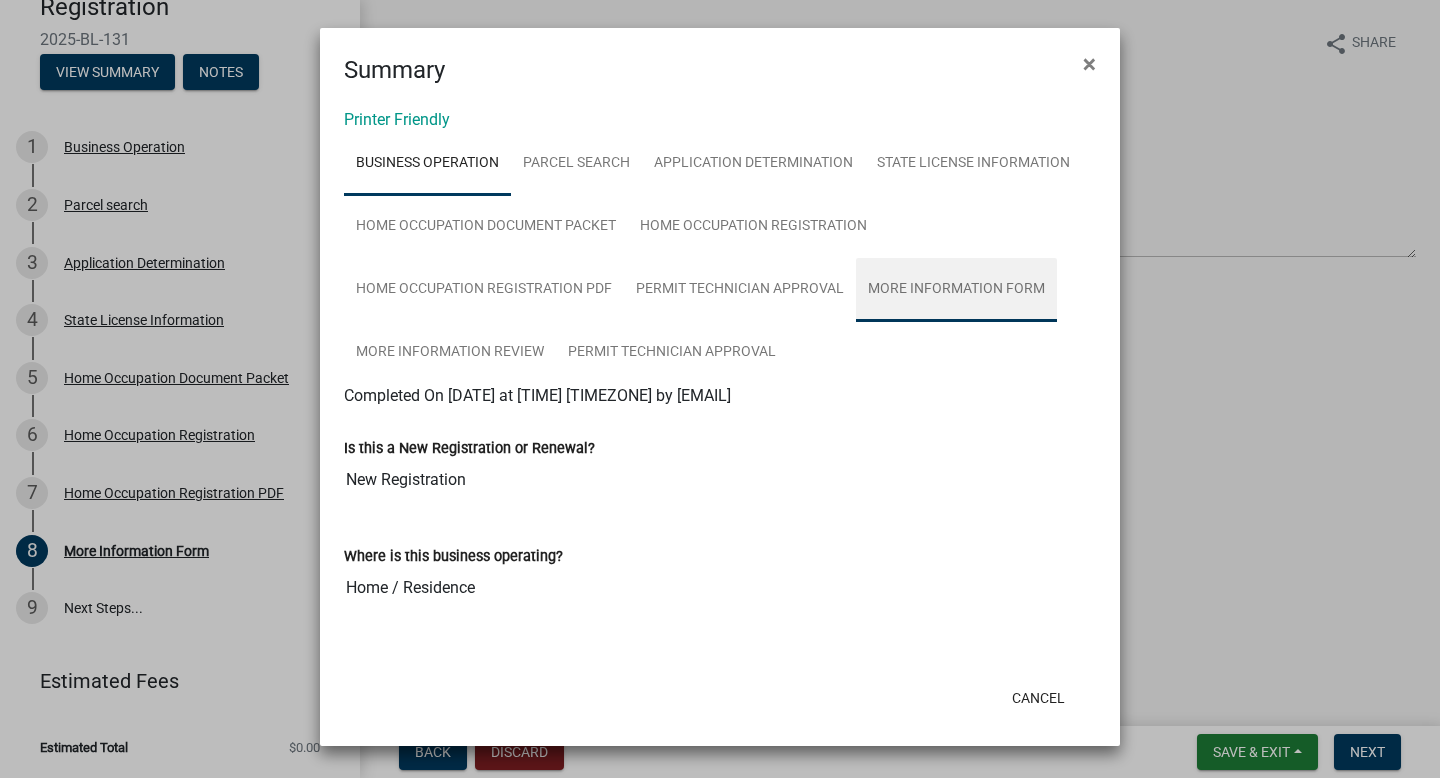 click on "More Information Form" at bounding box center [956, 290] 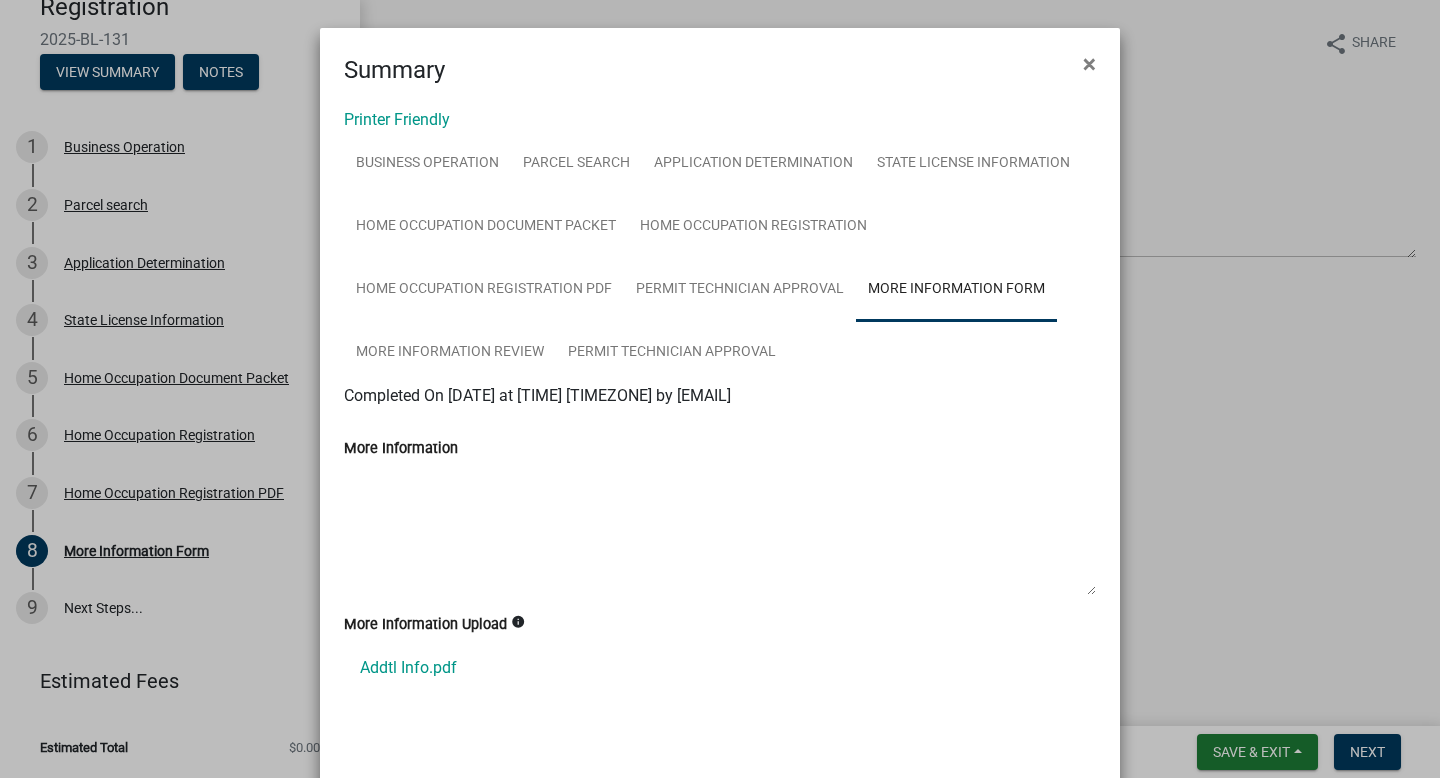 scroll, scrollTop: 88, scrollLeft: 0, axis: vertical 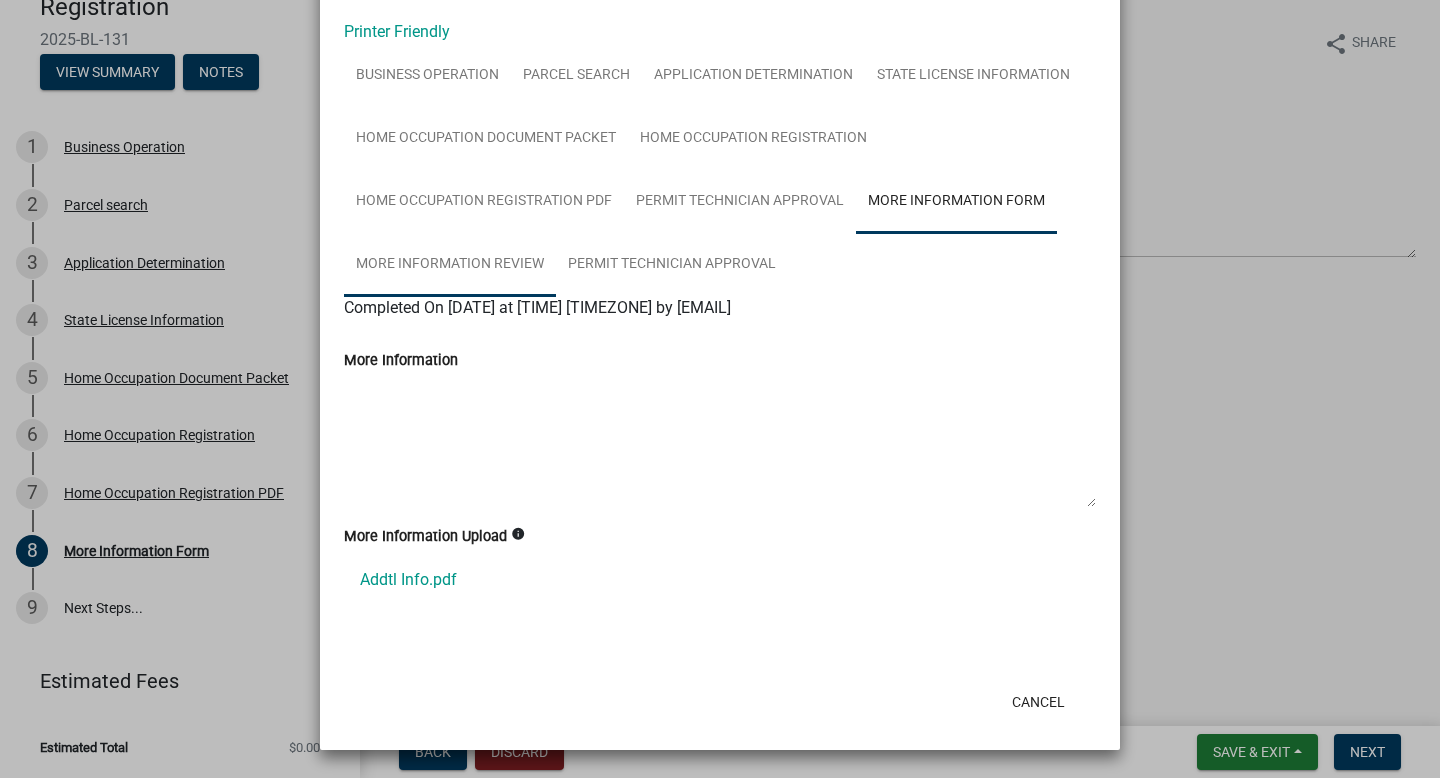 click on "More Information Review" at bounding box center (450, 265) 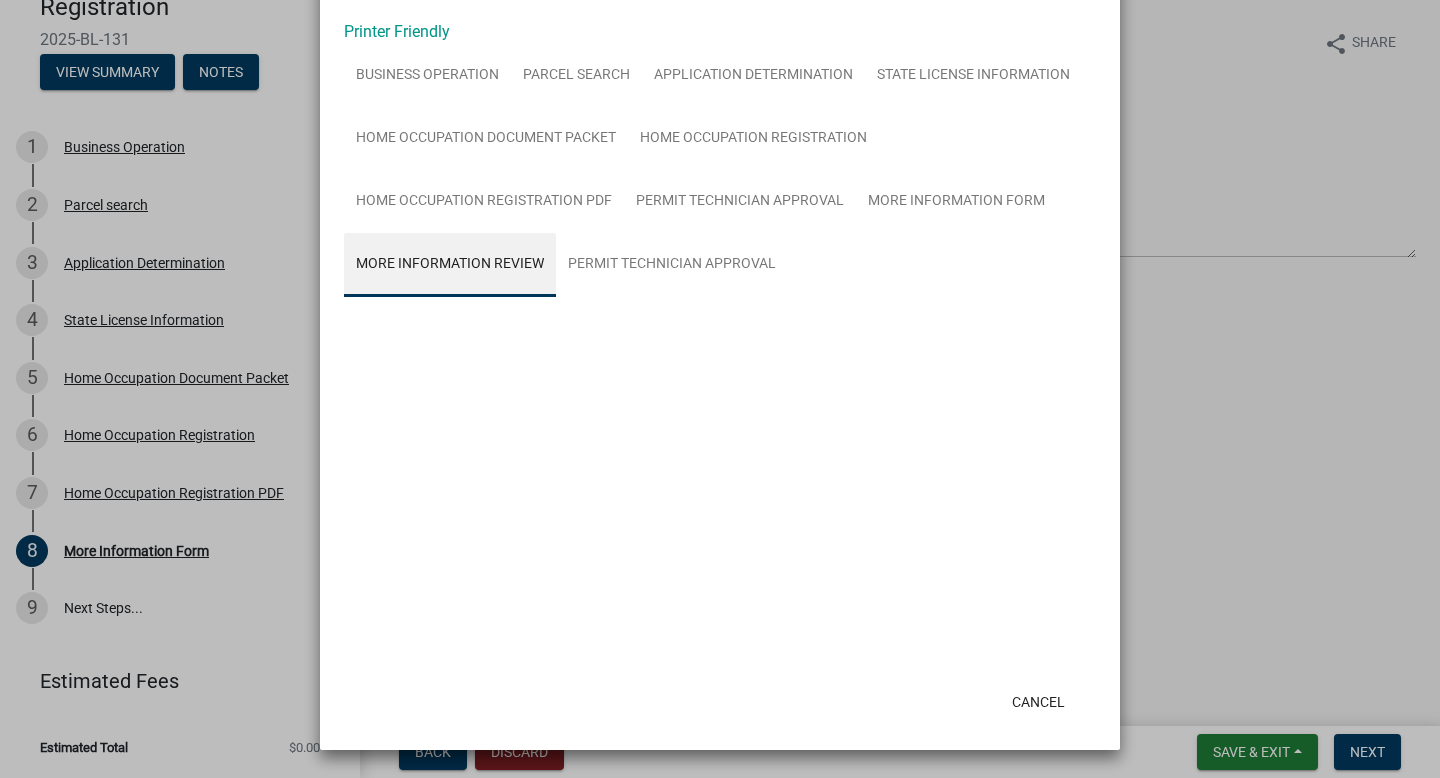 scroll, scrollTop: 0, scrollLeft: 0, axis: both 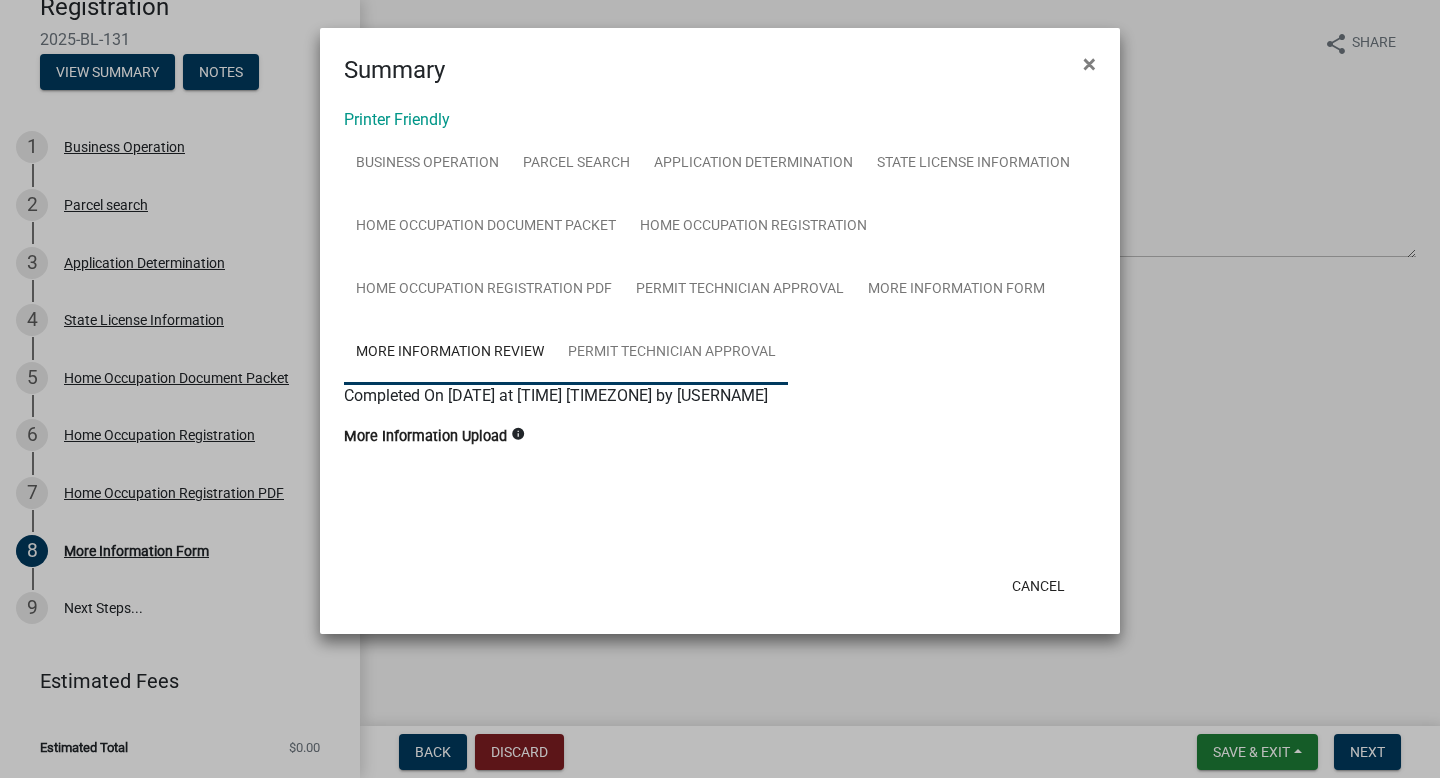 click on "Permit Technician Approval" at bounding box center [672, 353] 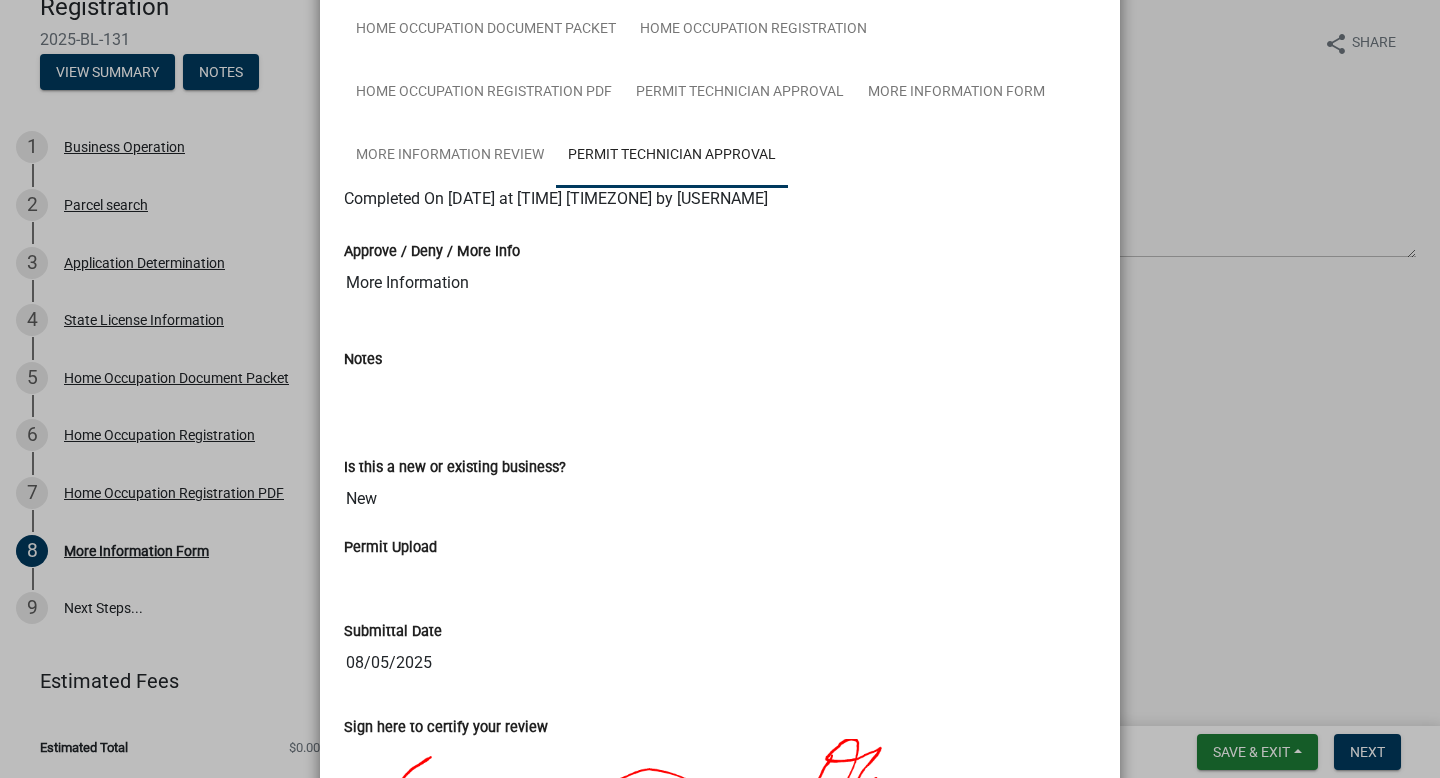 scroll, scrollTop: 14, scrollLeft: 0, axis: vertical 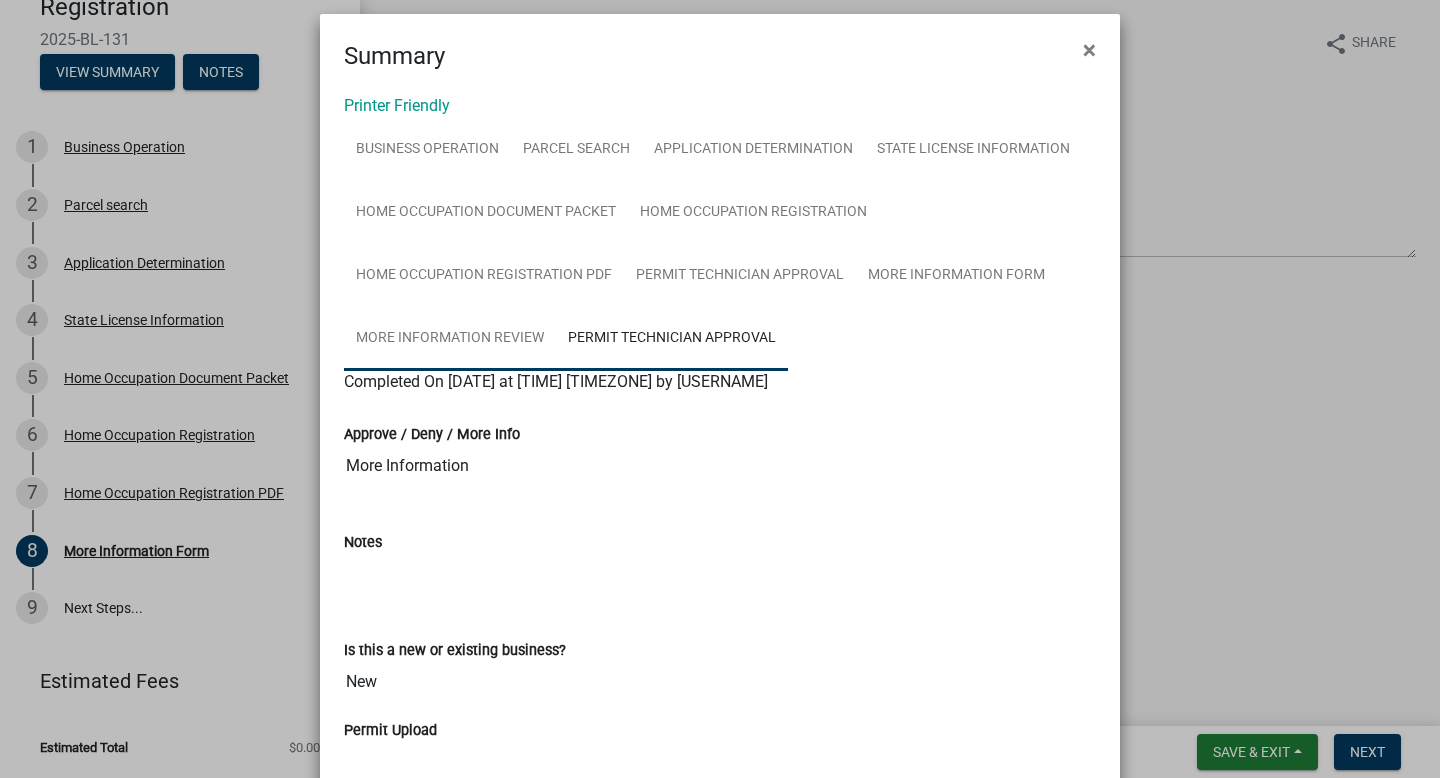 click on "More Information Review" at bounding box center [450, 339] 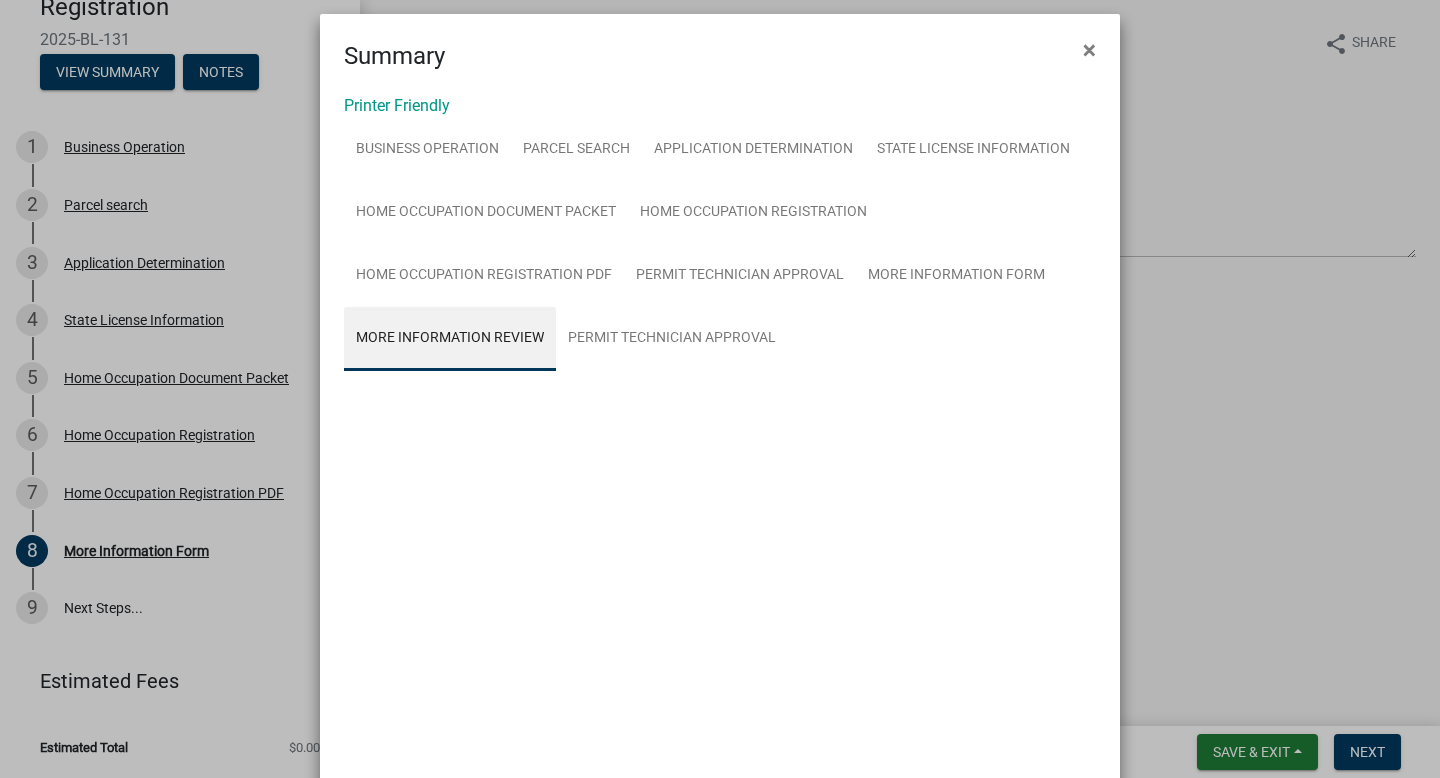 scroll, scrollTop: 0, scrollLeft: 0, axis: both 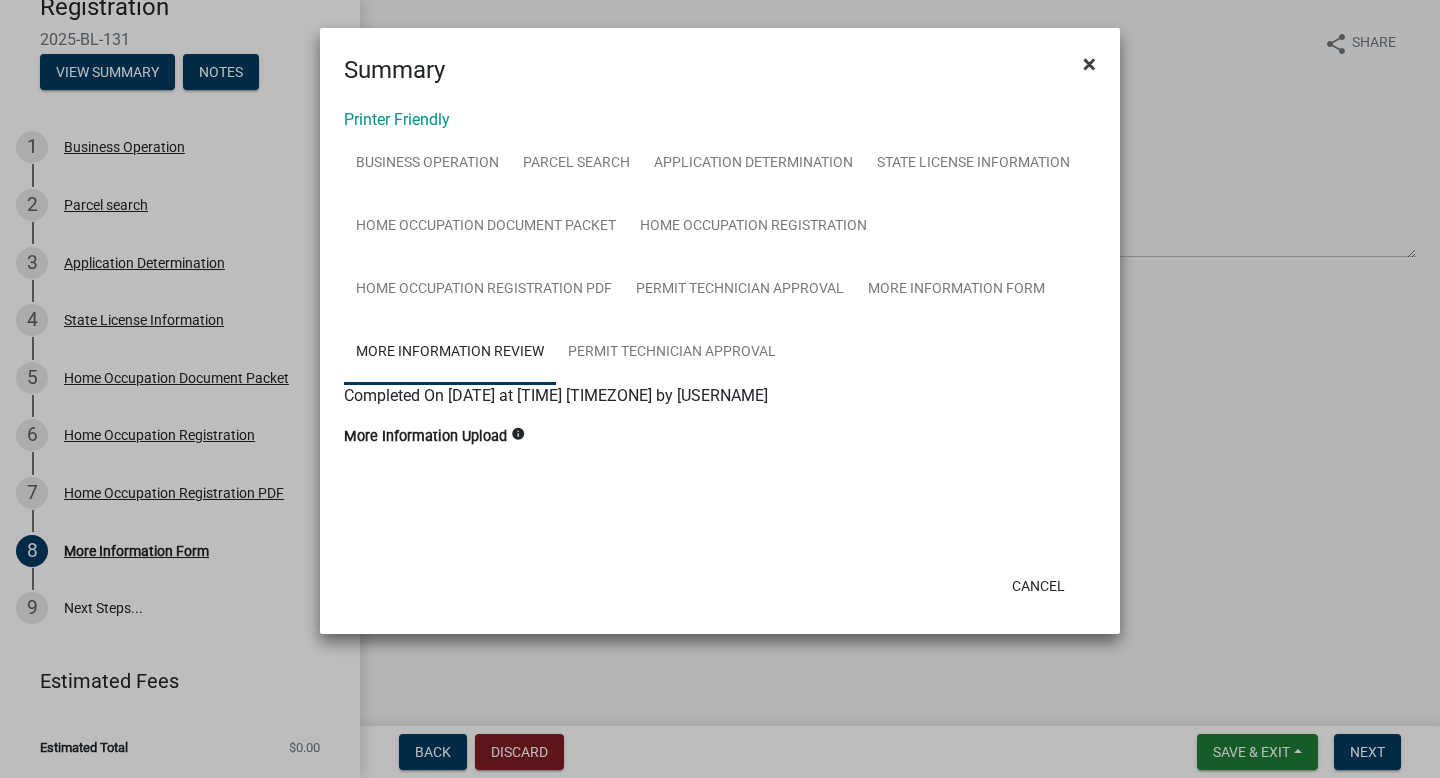 click on "×" 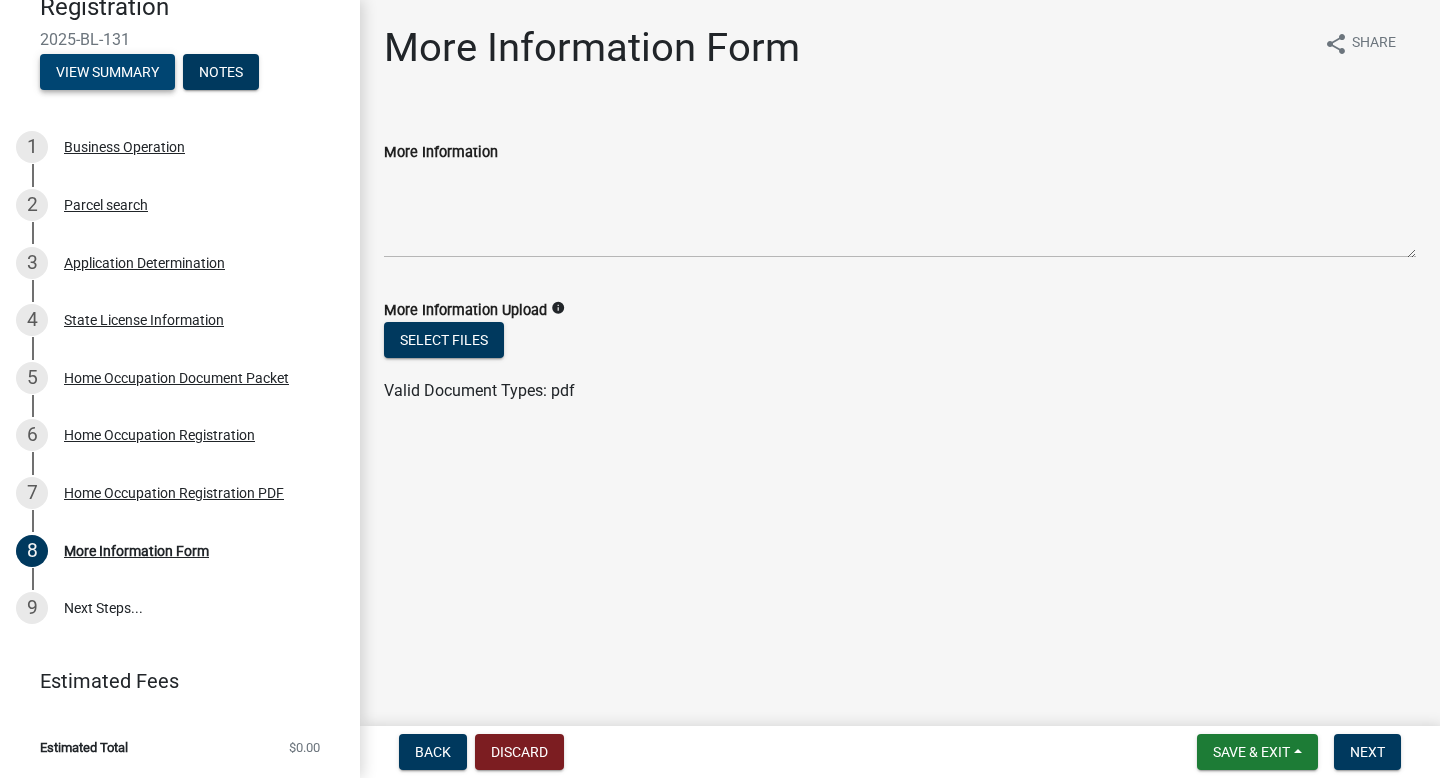 scroll, scrollTop: 0, scrollLeft: 0, axis: both 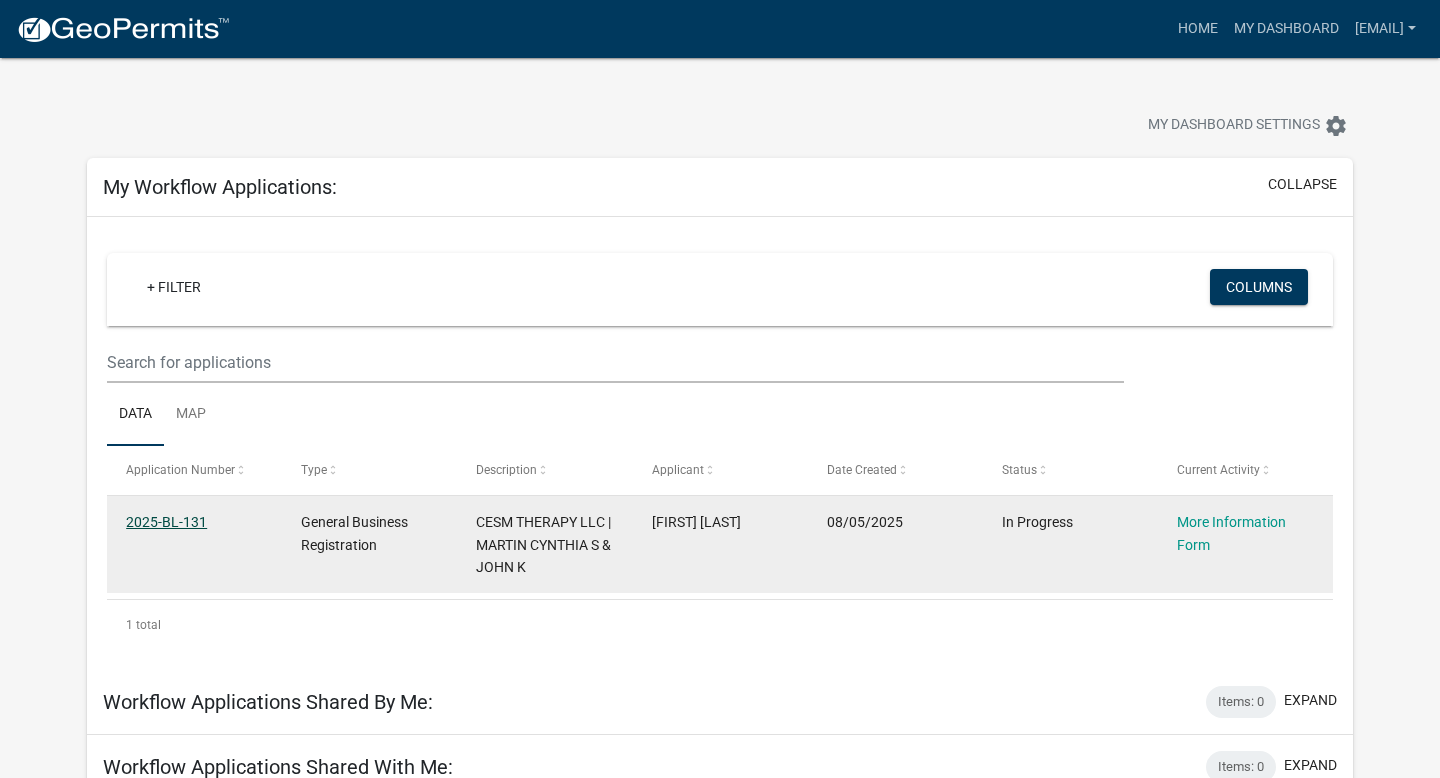 click on "2025-BL-131" 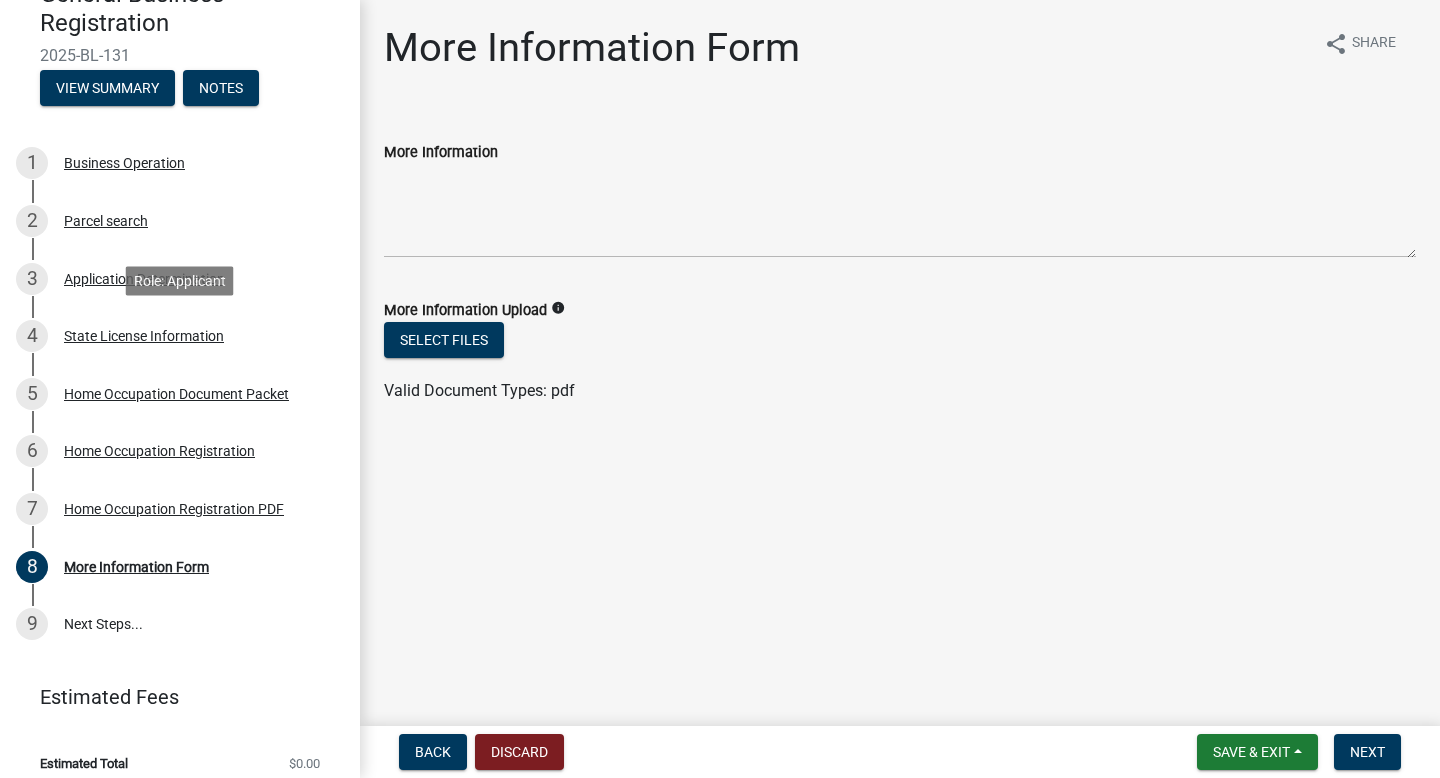 scroll, scrollTop: 208, scrollLeft: 0, axis: vertical 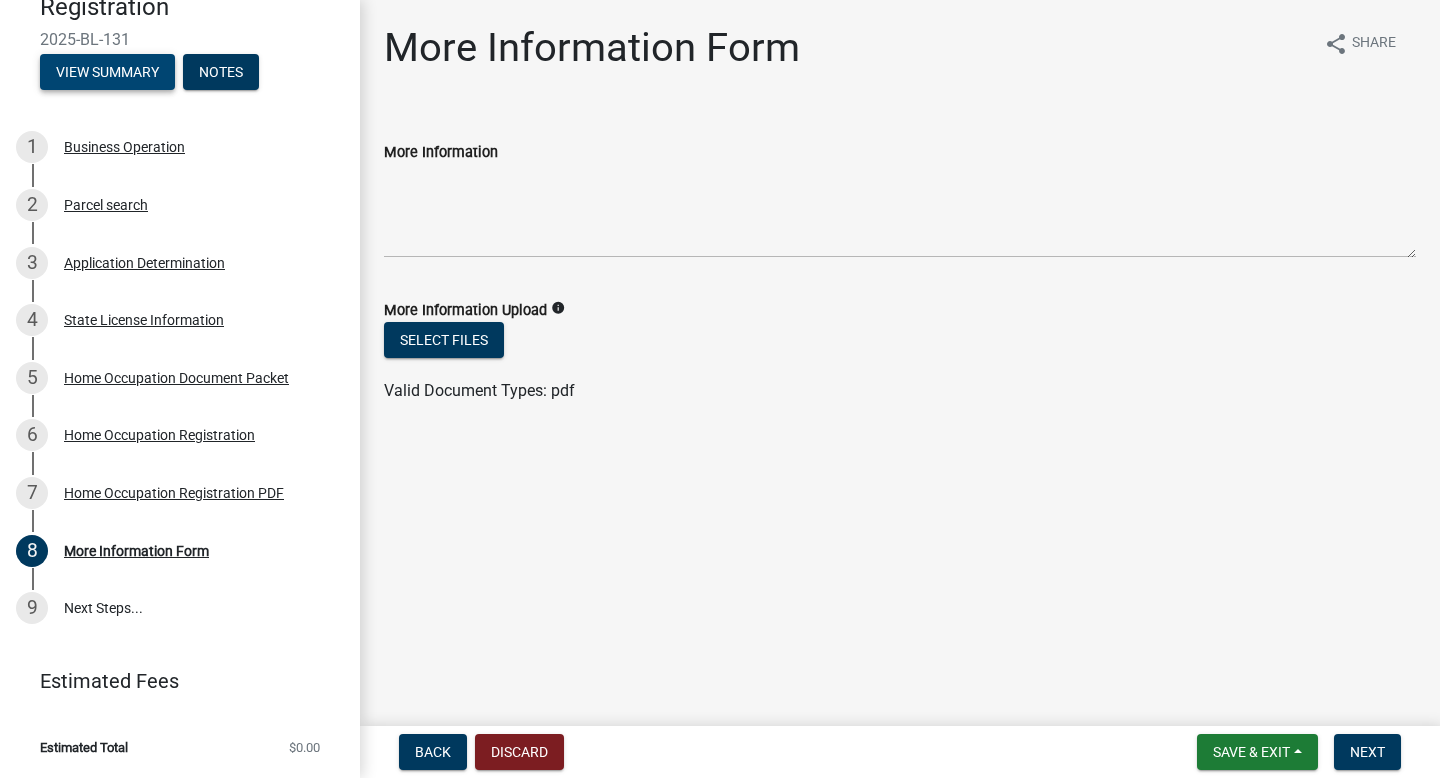 click on "View Summary" at bounding box center [107, 72] 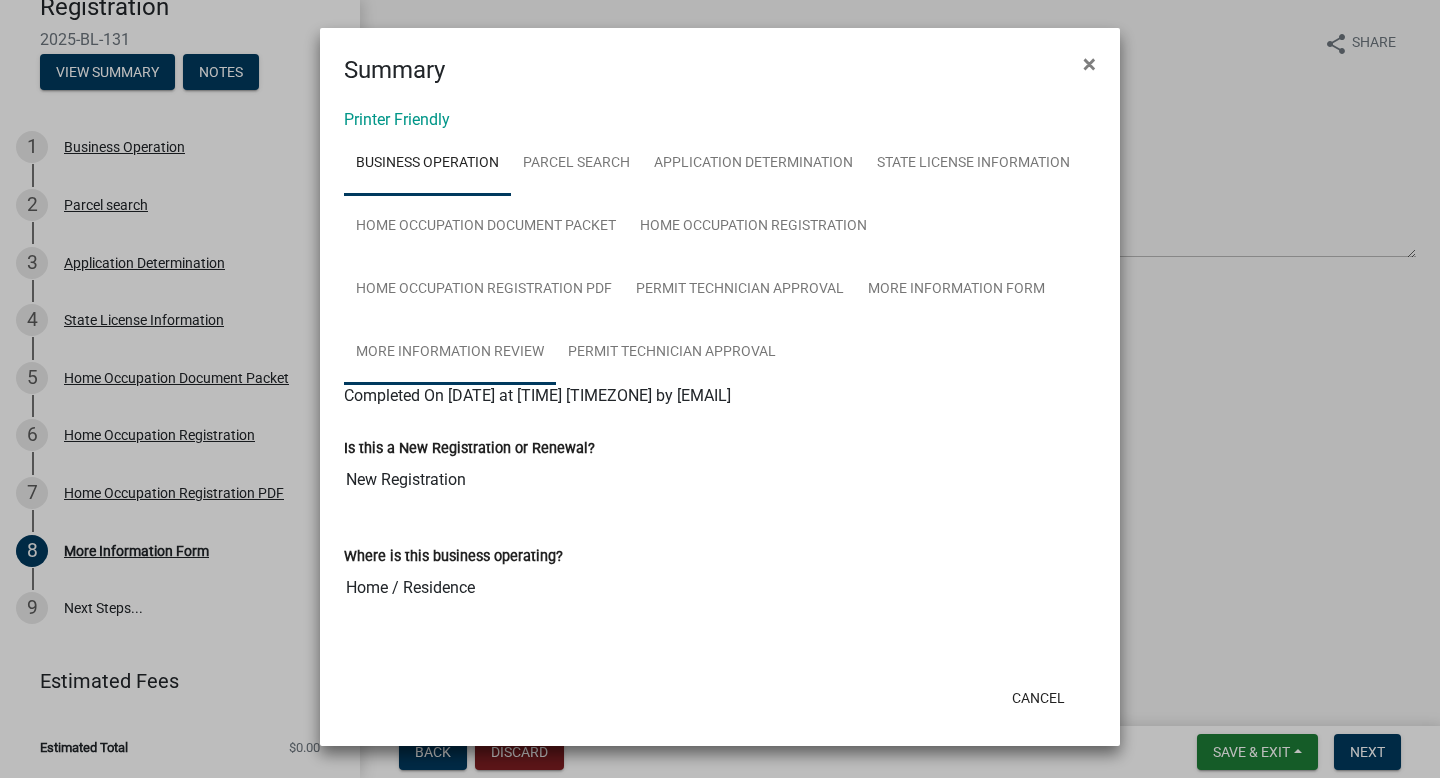 click on "More Information Review" at bounding box center (450, 353) 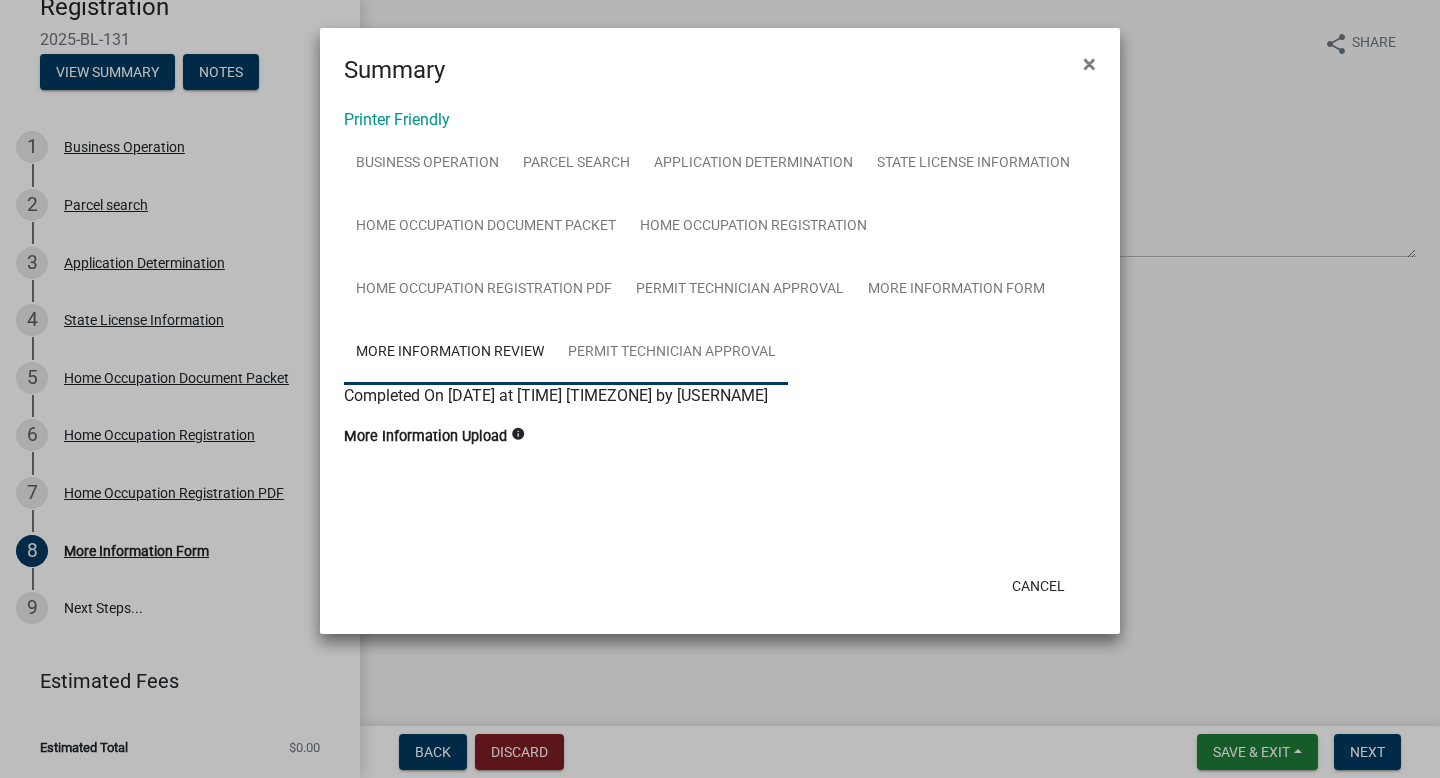 click on "Permit Technician Approval" at bounding box center [672, 353] 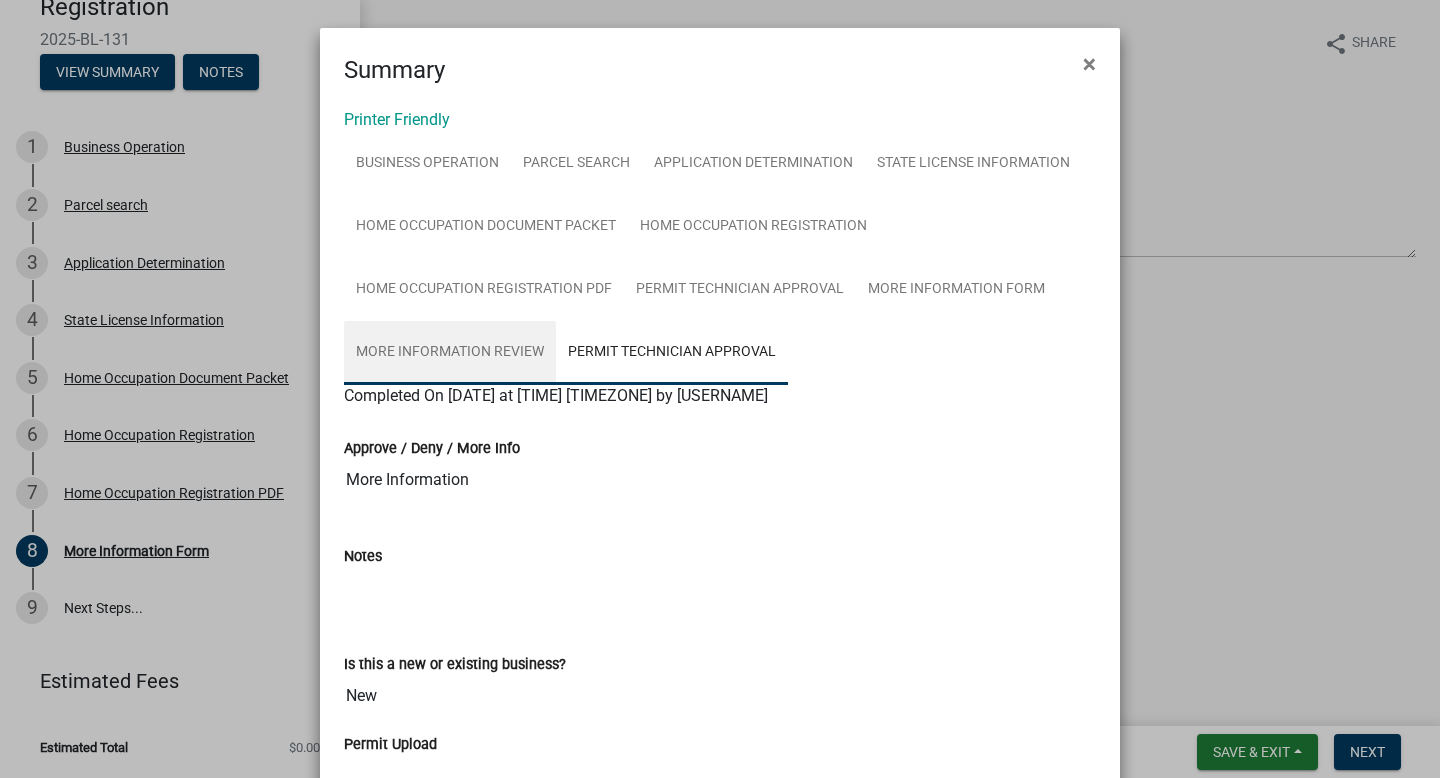 click on "More Information Review" at bounding box center (450, 353) 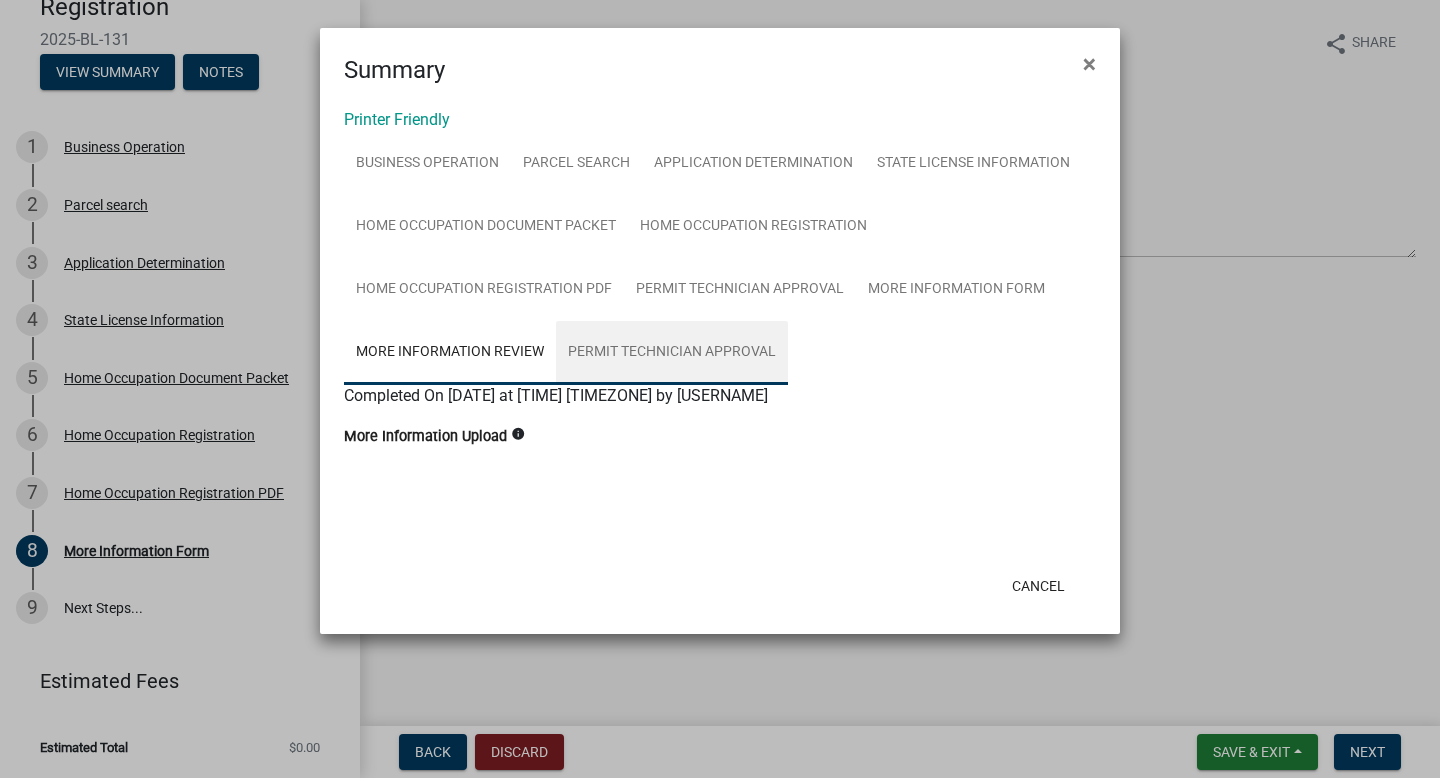 click on "Permit Technician Approval" at bounding box center [672, 353] 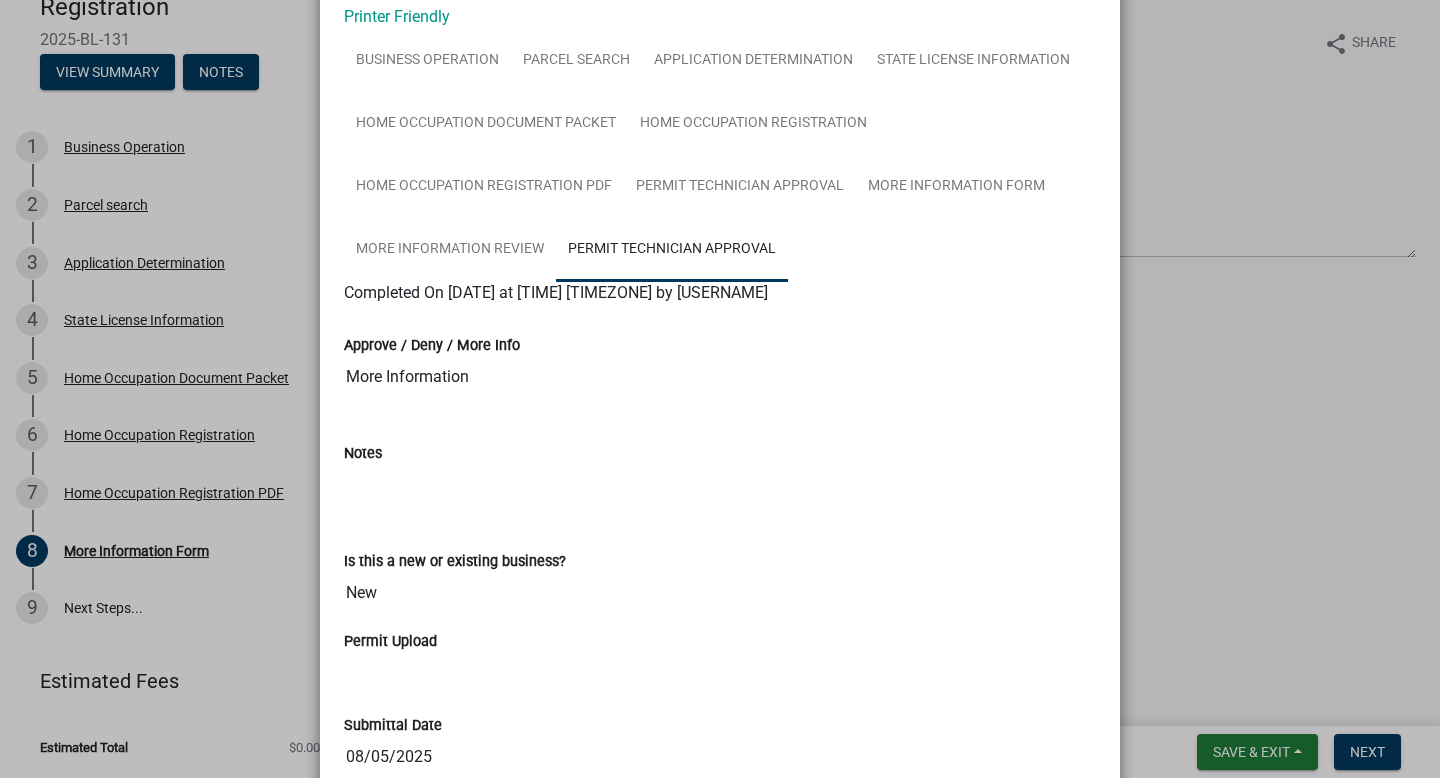 scroll, scrollTop: 104, scrollLeft: 0, axis: vertical 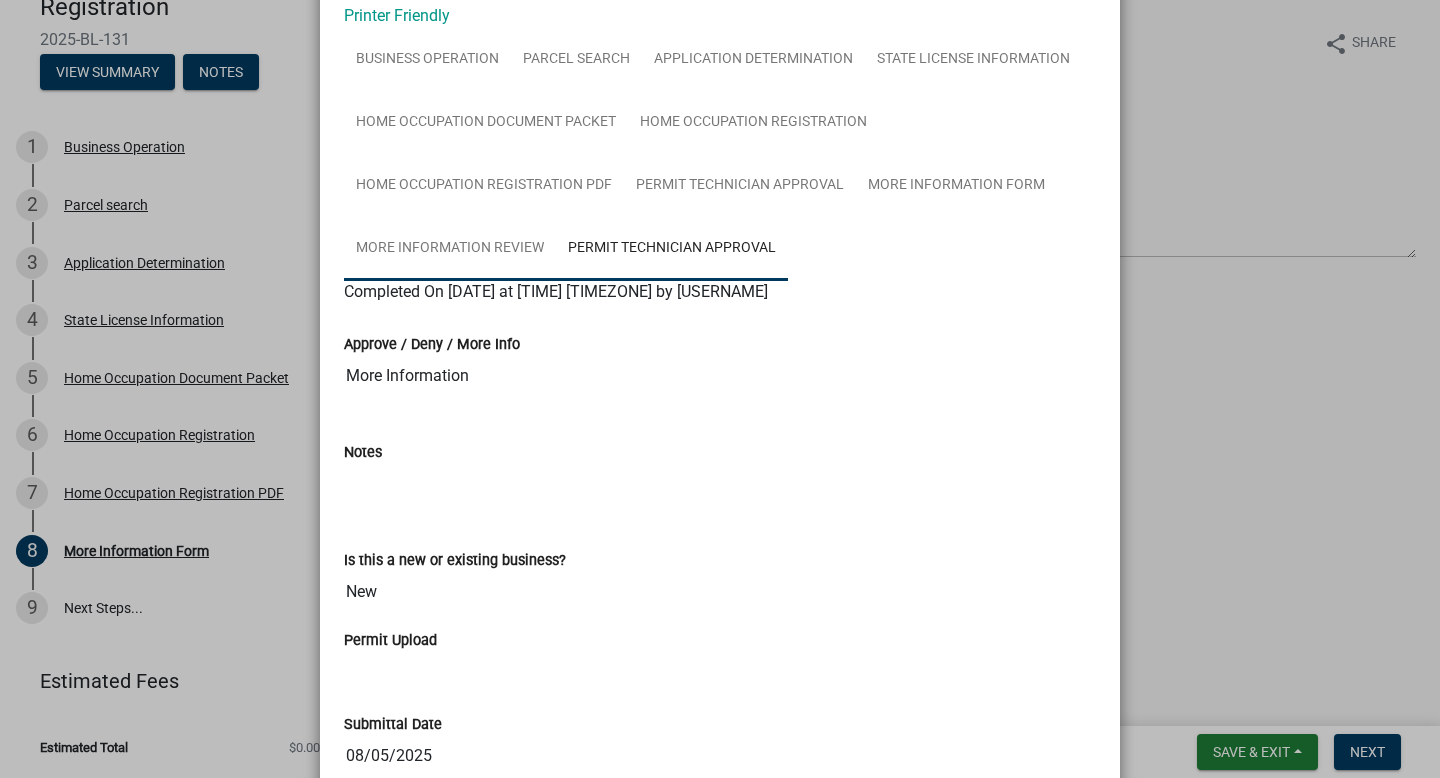 click on "More Information Review" at bounding box center [450, 249] 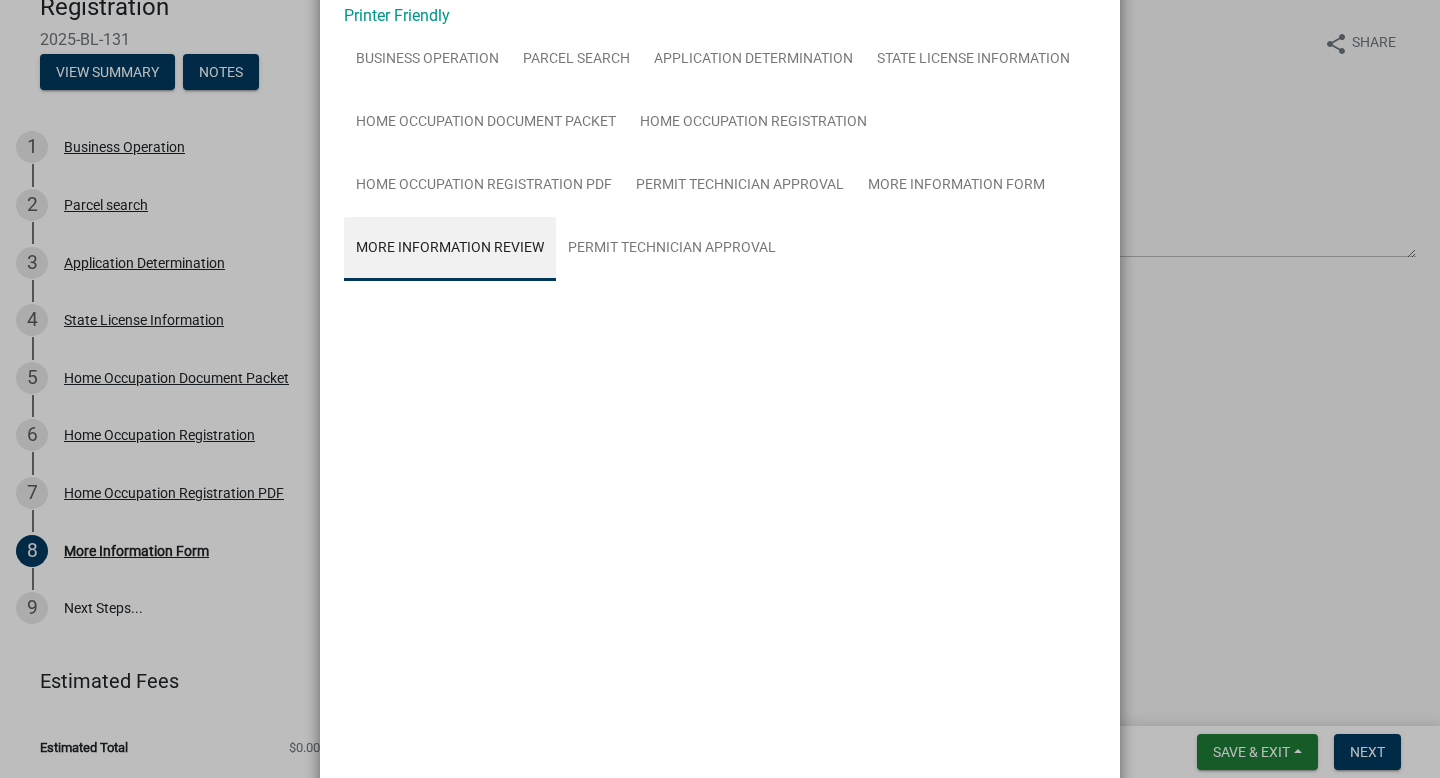 scroll, scrollTop: 0, scrollLeft: 0, axis: both 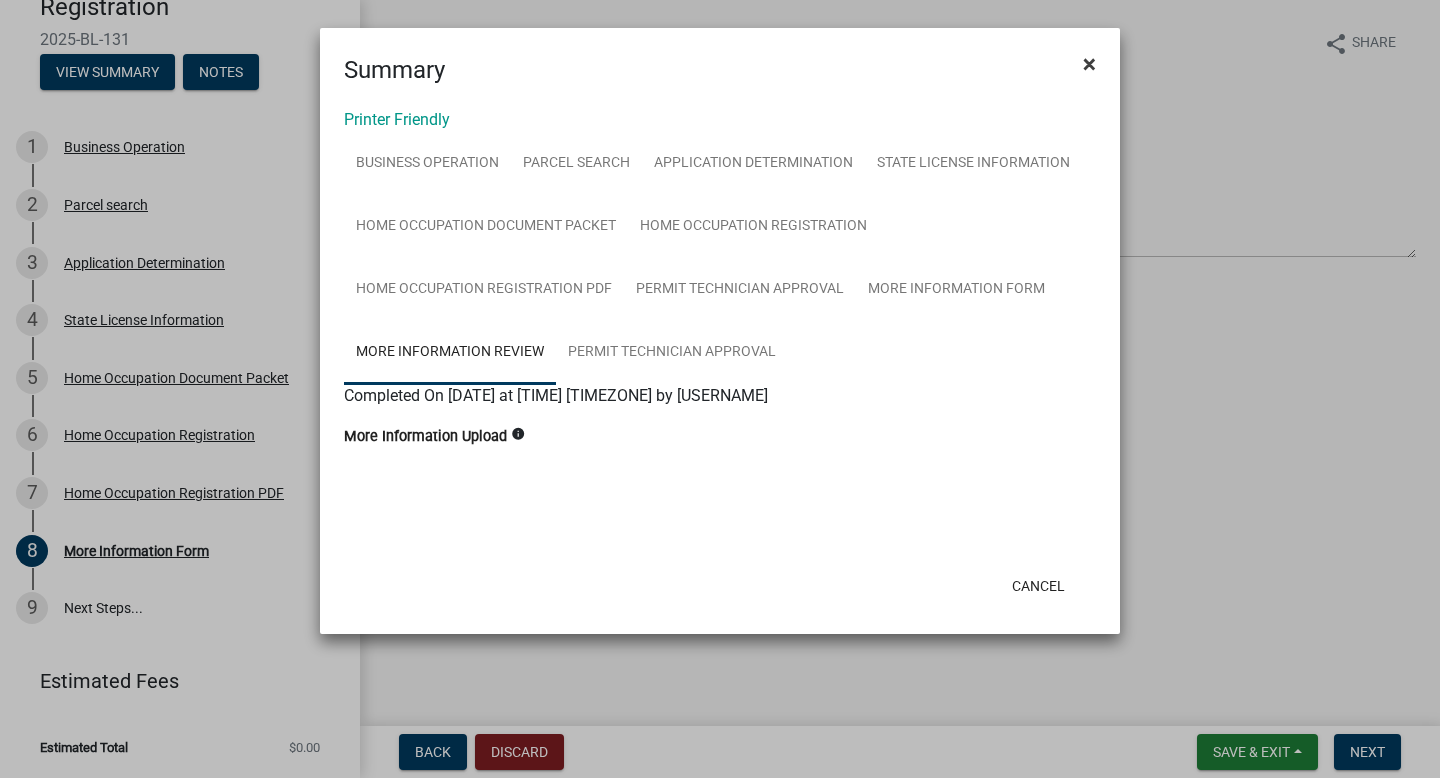 click on "×" 